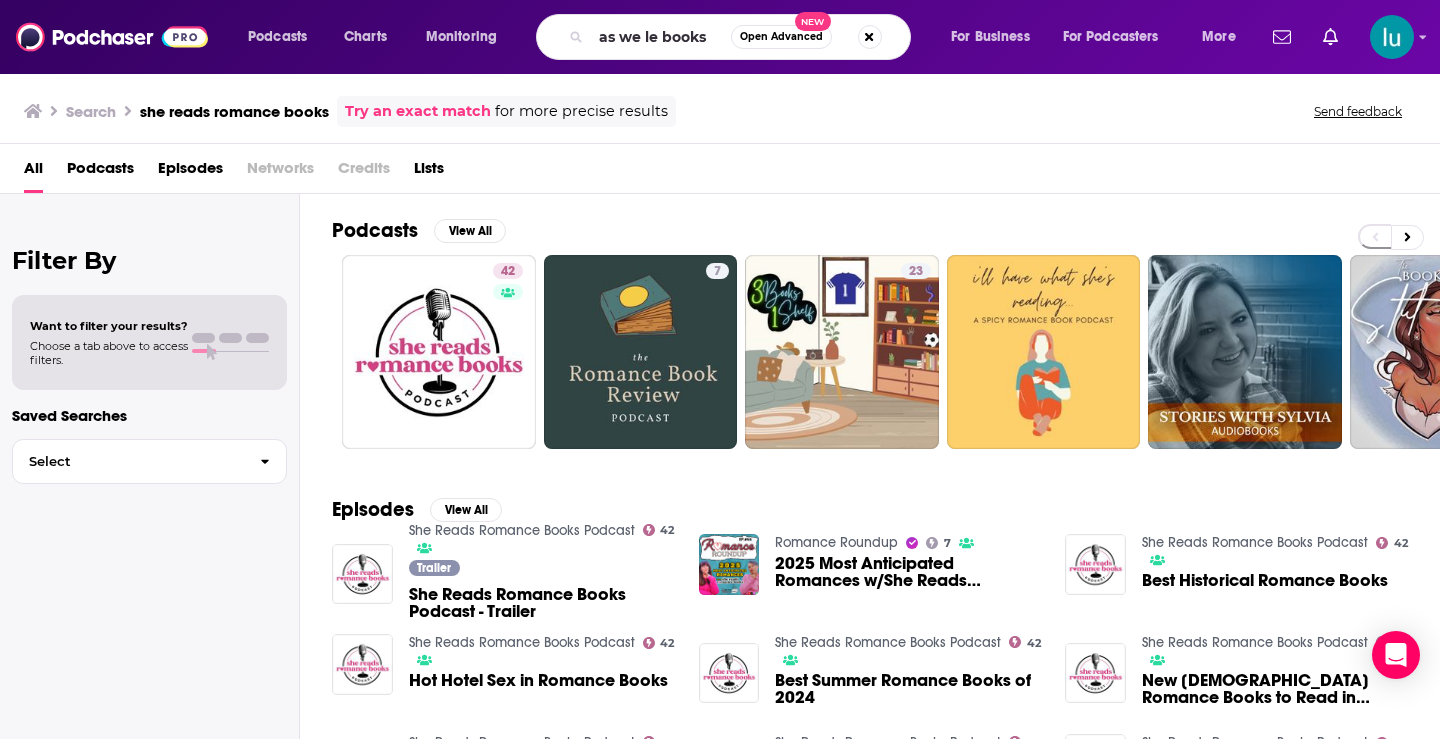 scroll, scrollTop: 0, scrollLeft: 0, axis: both 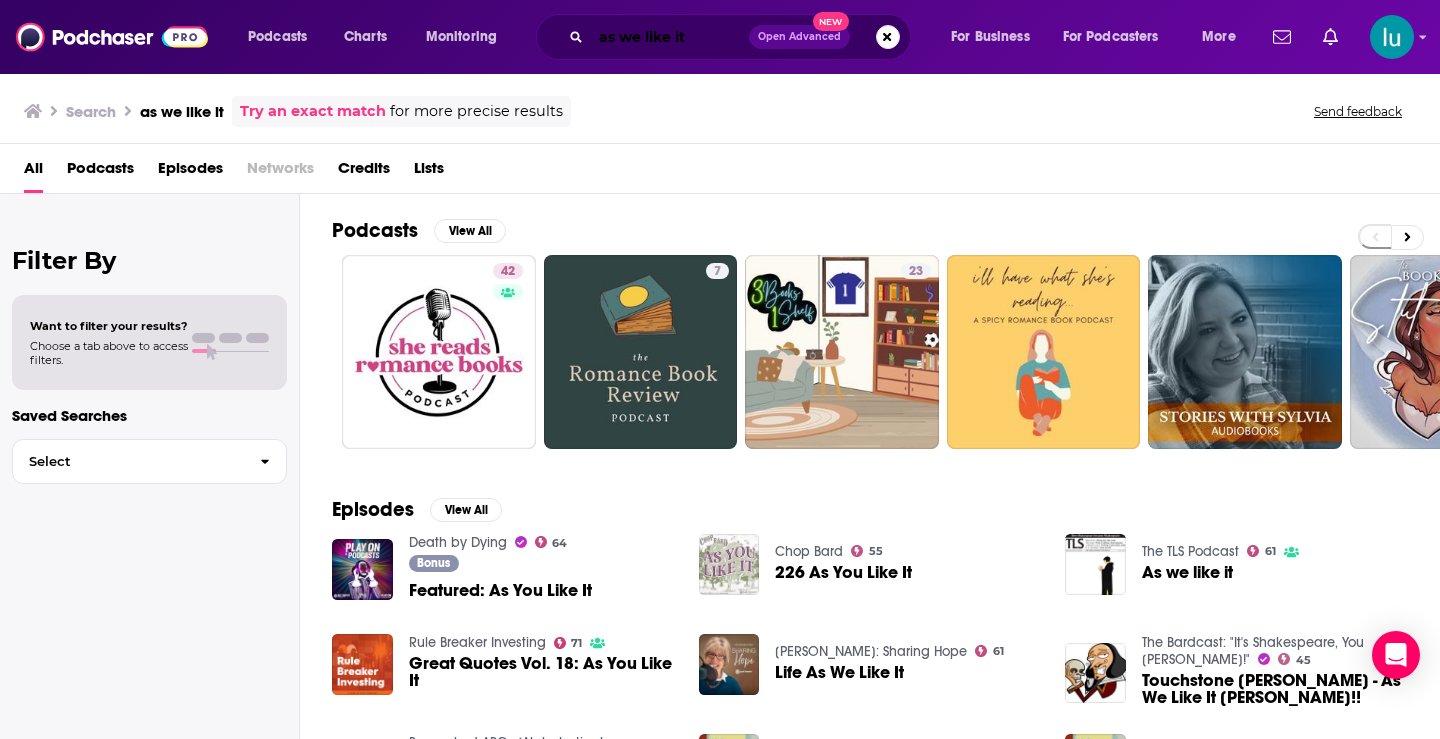 click on "as we like it" at bounding box center [670, 37] 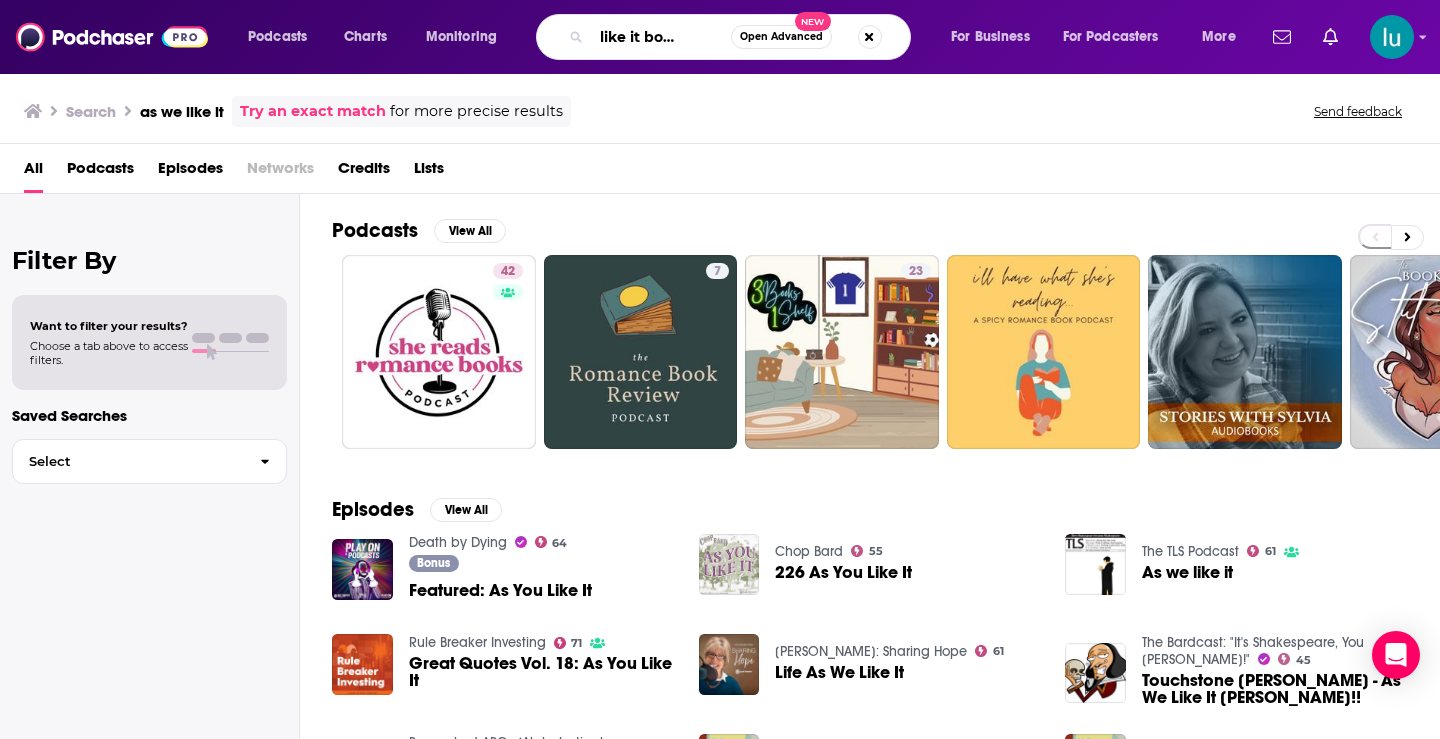 scroll, scrollTop: 0, scrollLeft: 58, axis: horizontal 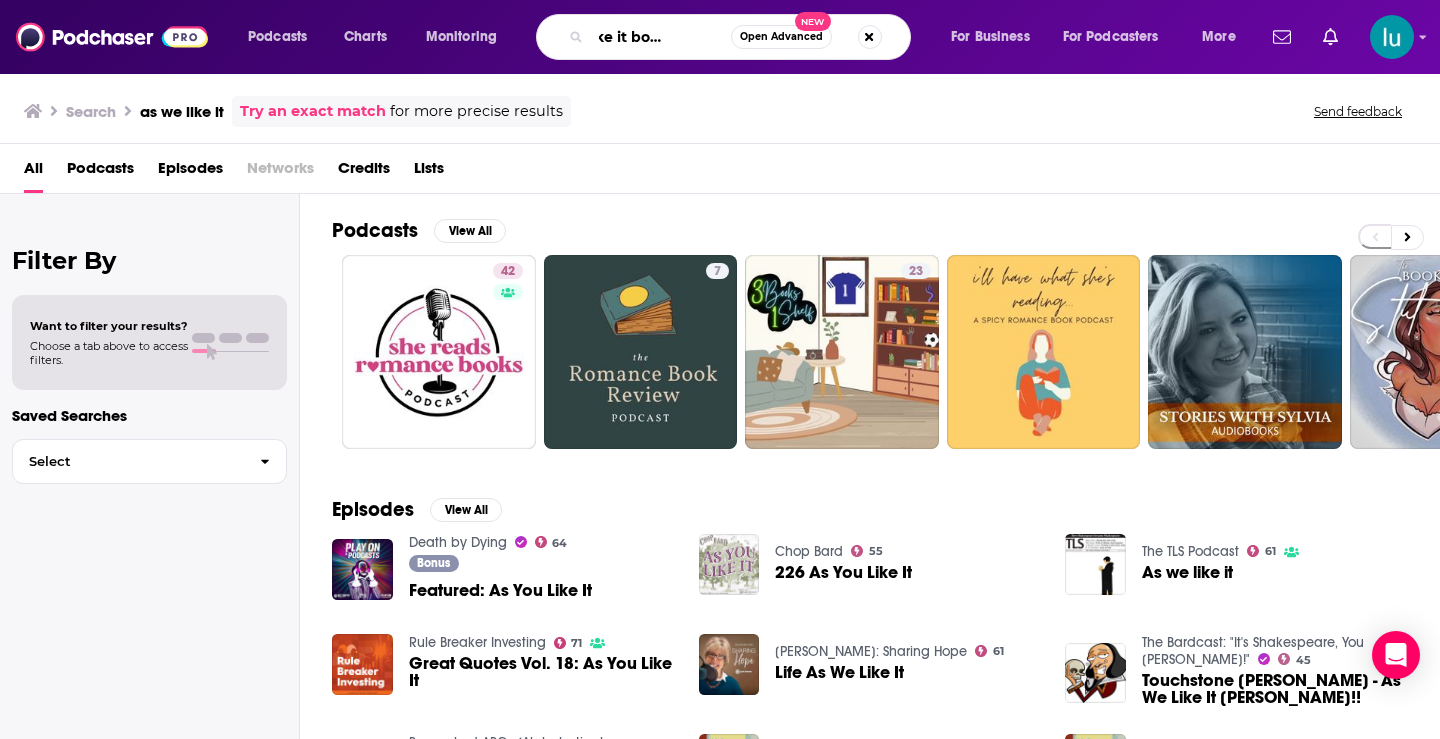 type on "as we like it book review" 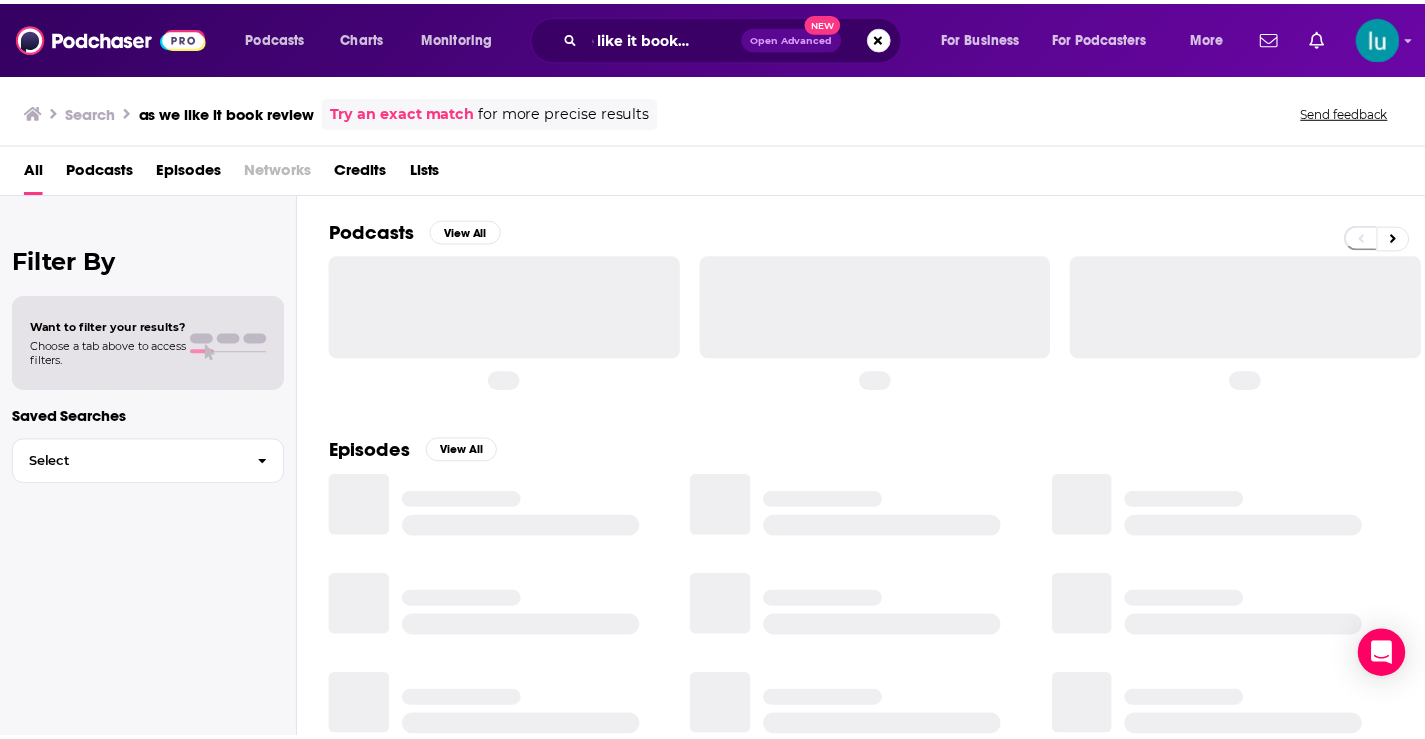 scroll, scrollTop: 0, scrollLeft: 0, axis: both 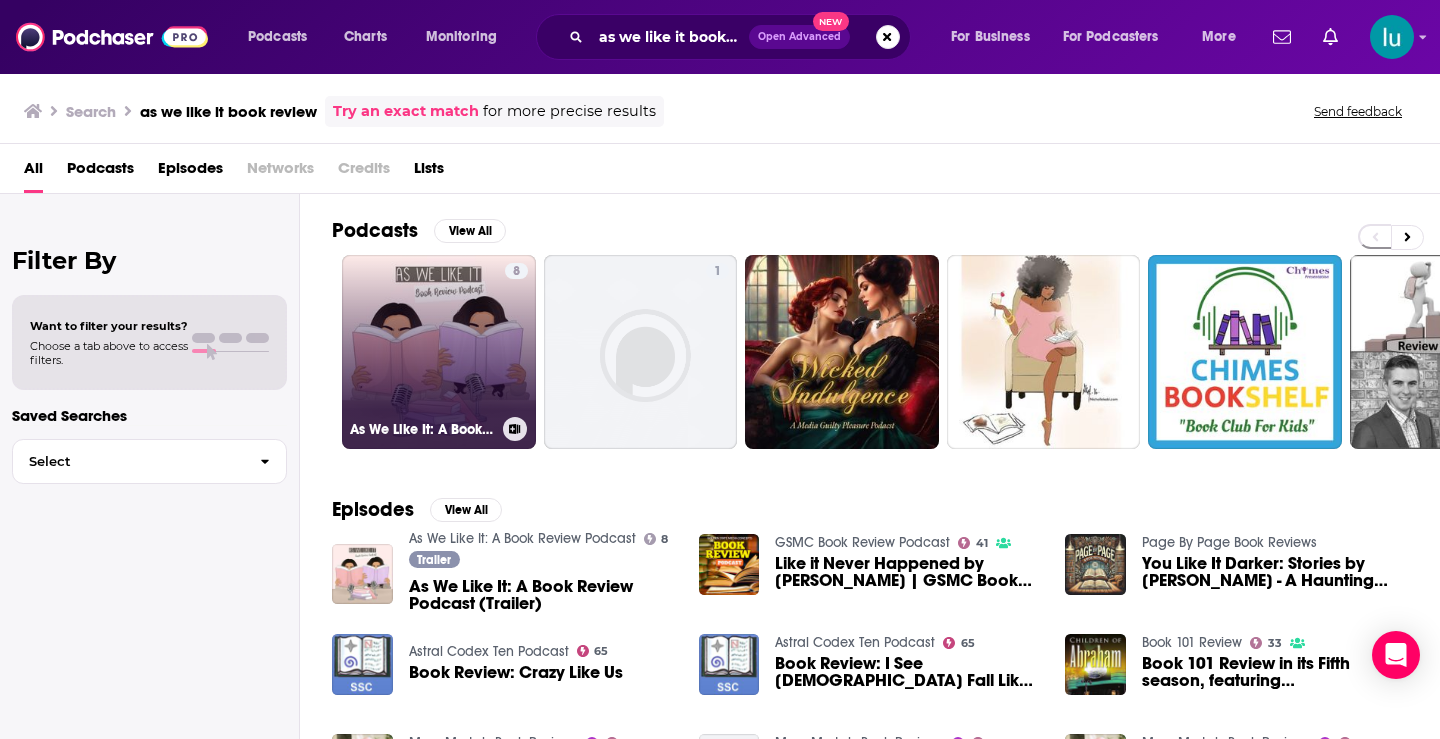 click on "8 As We Like It: A Book Review Podcast" at bounding box center (439, 352) 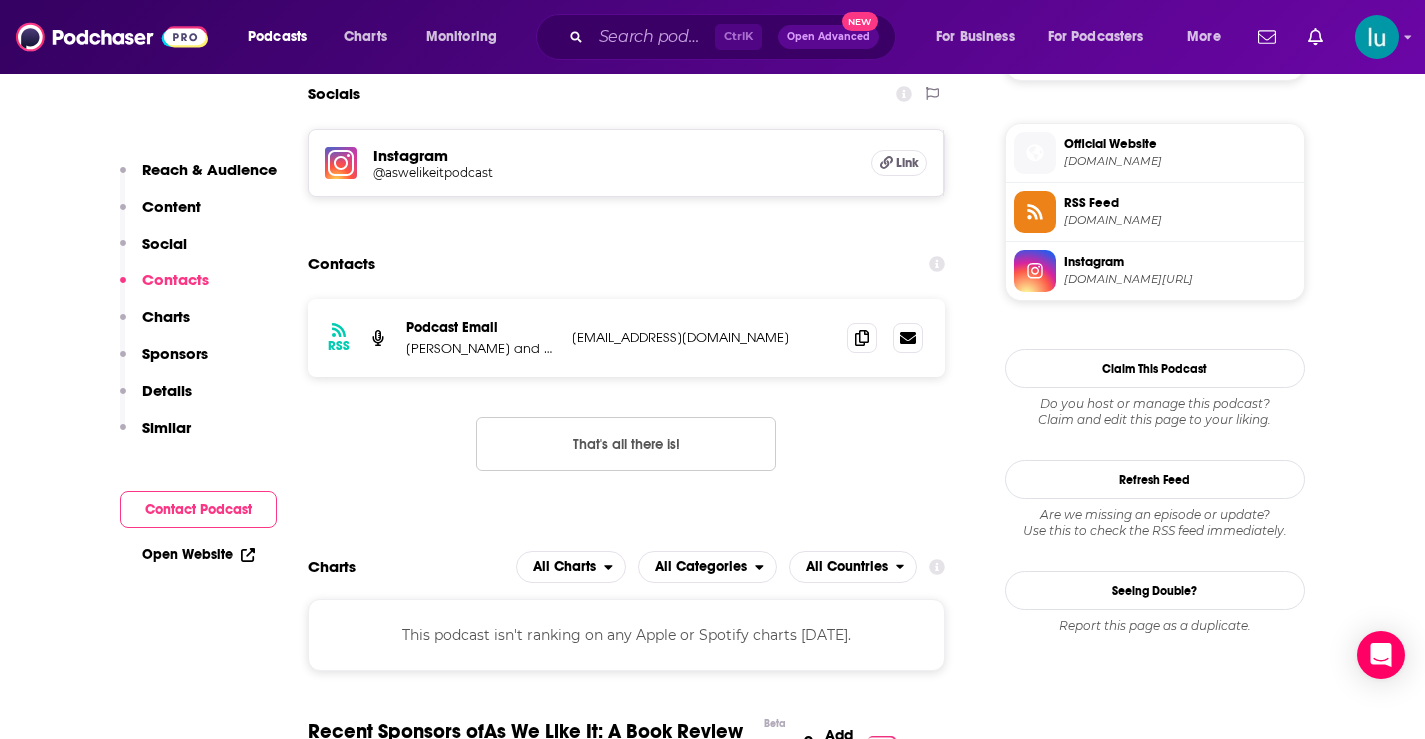 scroll, scrollTop: 1456, scrollLeft: 0, axis: vertical 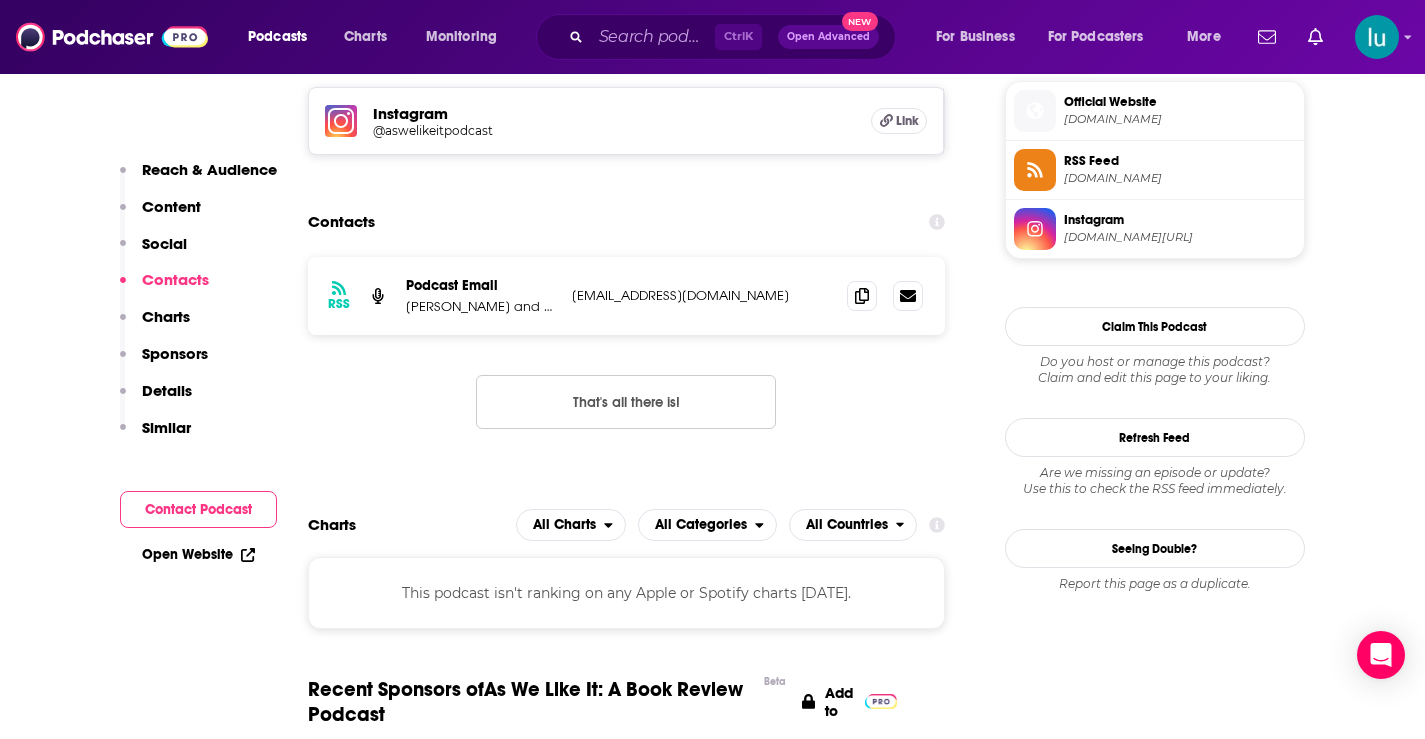 drag, startPoint x: 793, startPoint y: 293, endPoint x: 561, endPoint y: 298, distance: 232.05388 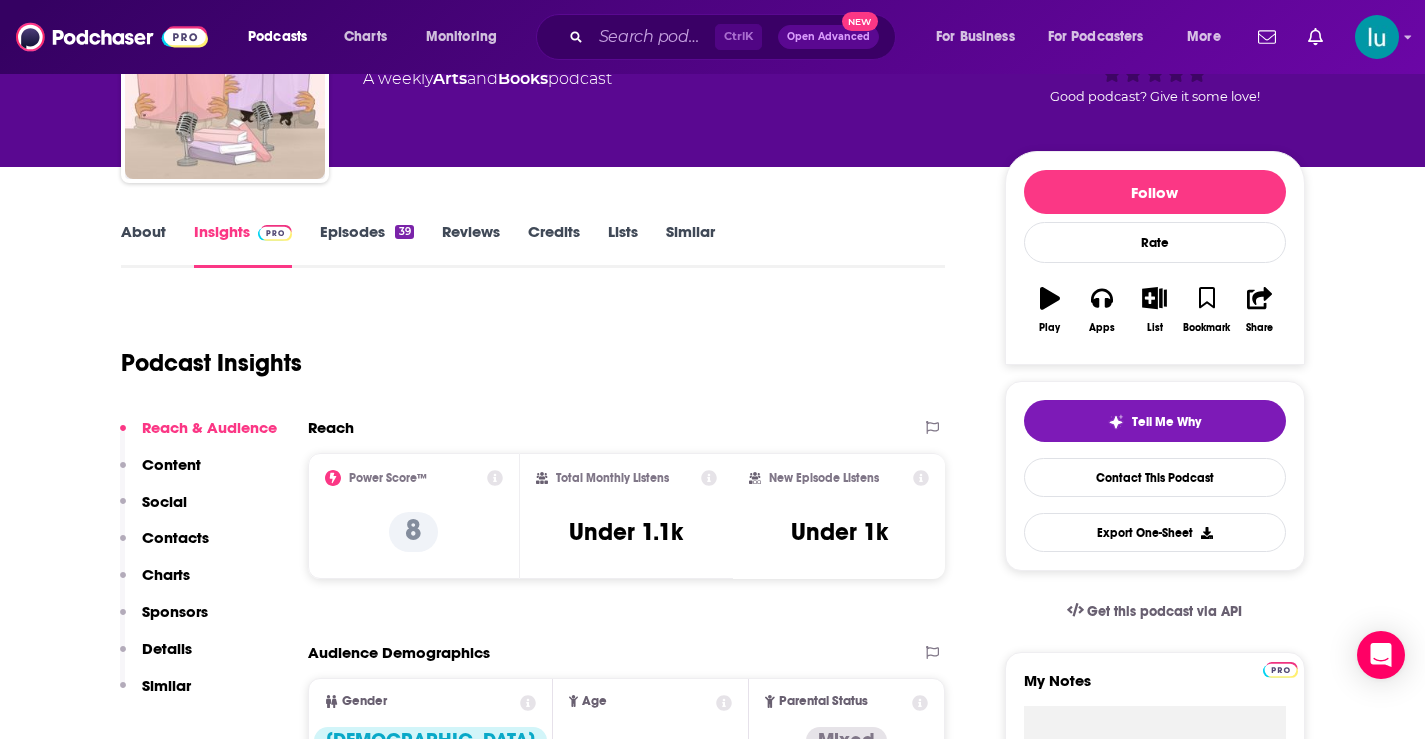 scroll, scrollTop: 0, scrollLeft: 0, axis: both 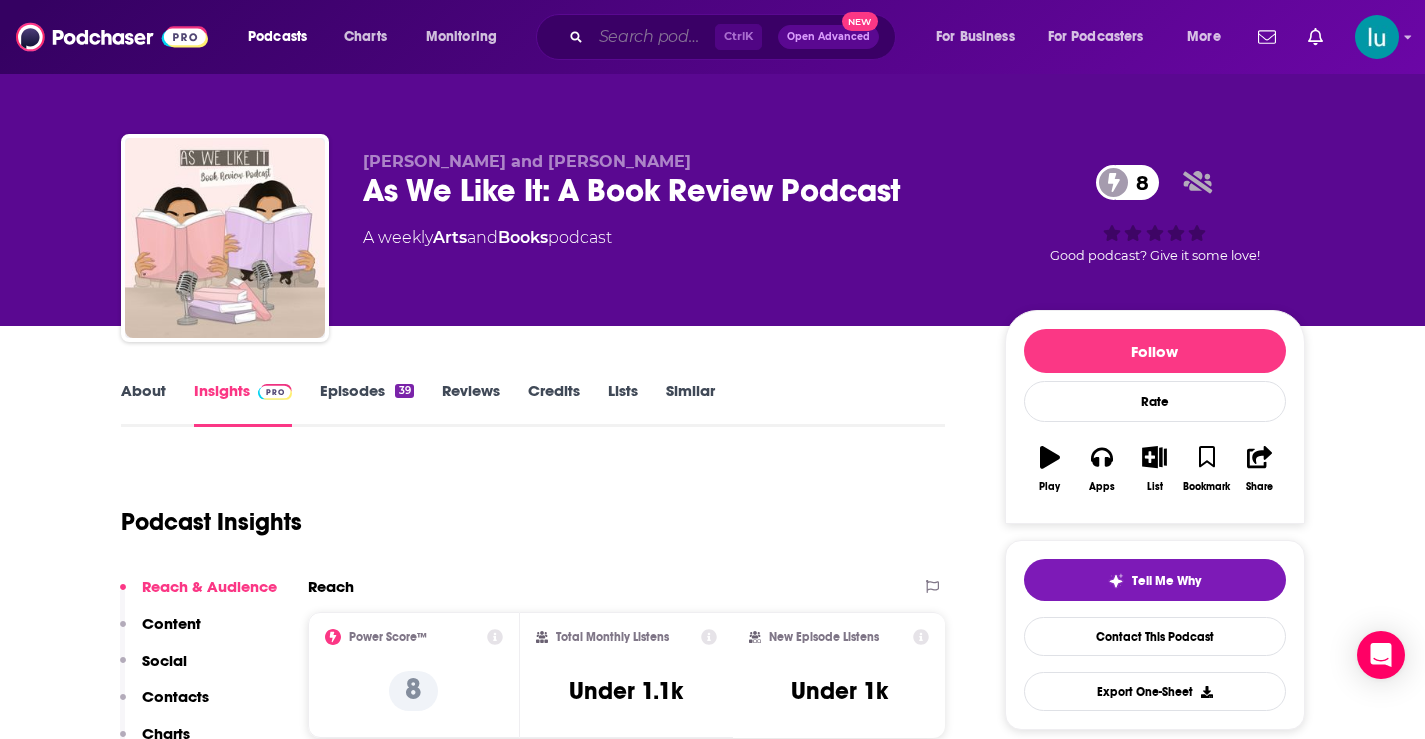 click at bounding box center (653, 37) 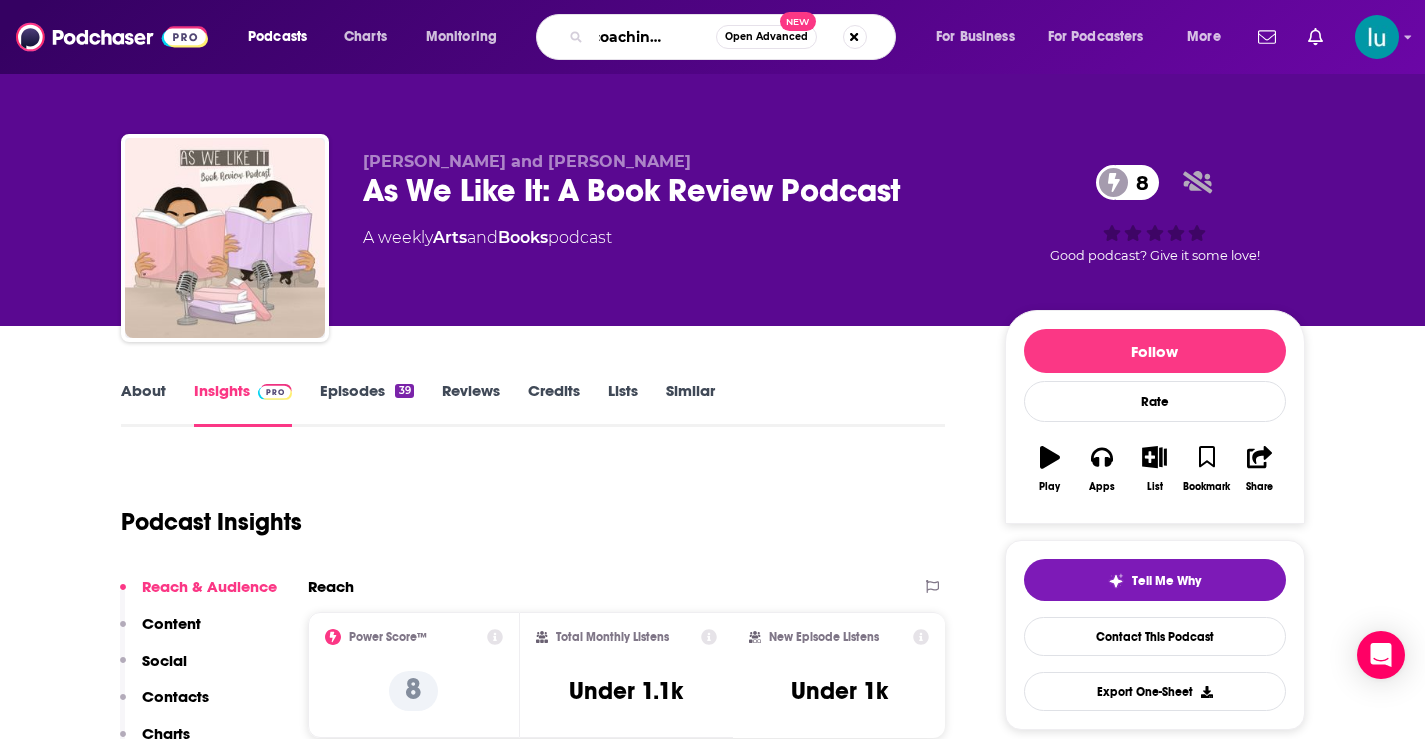 type on "the coaching lounge" 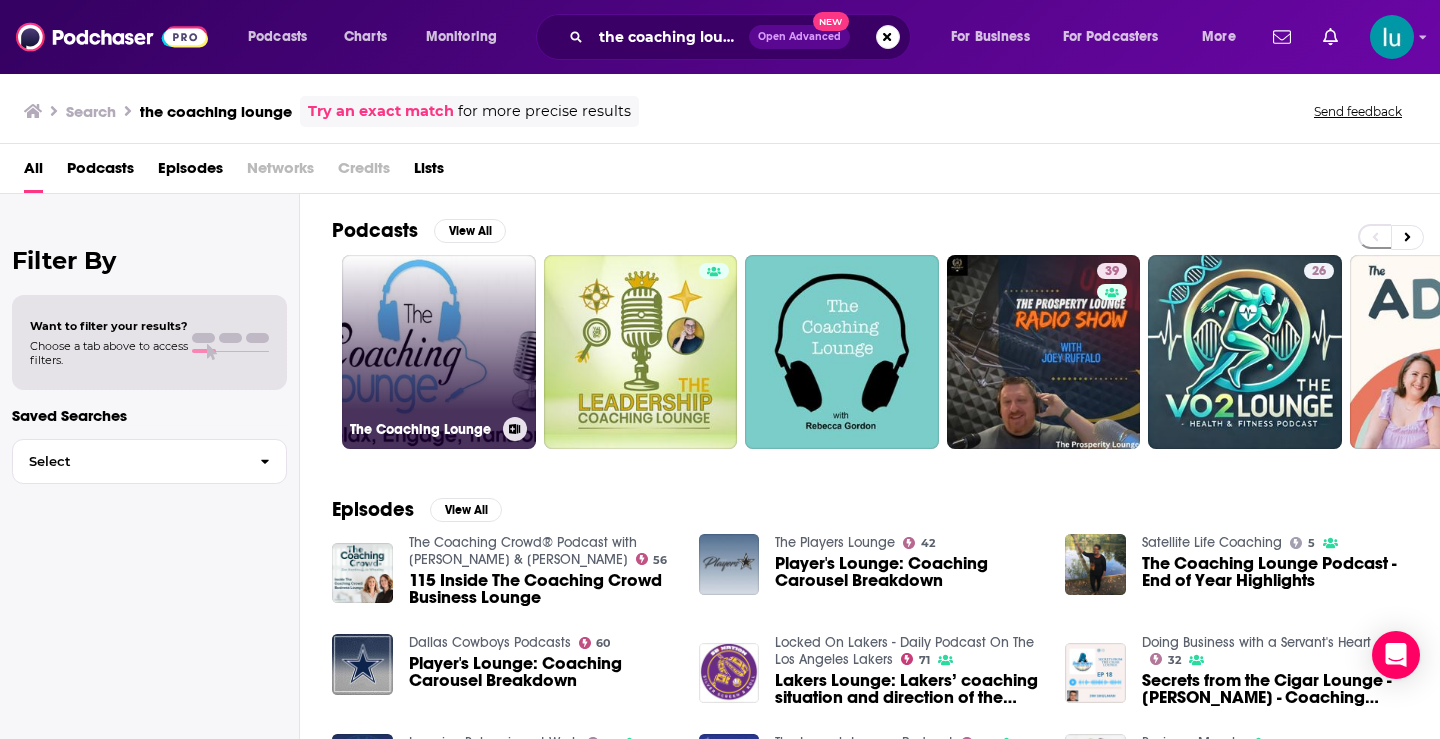 click on "The Coaching Lounge" at bounding box center [439, 352] 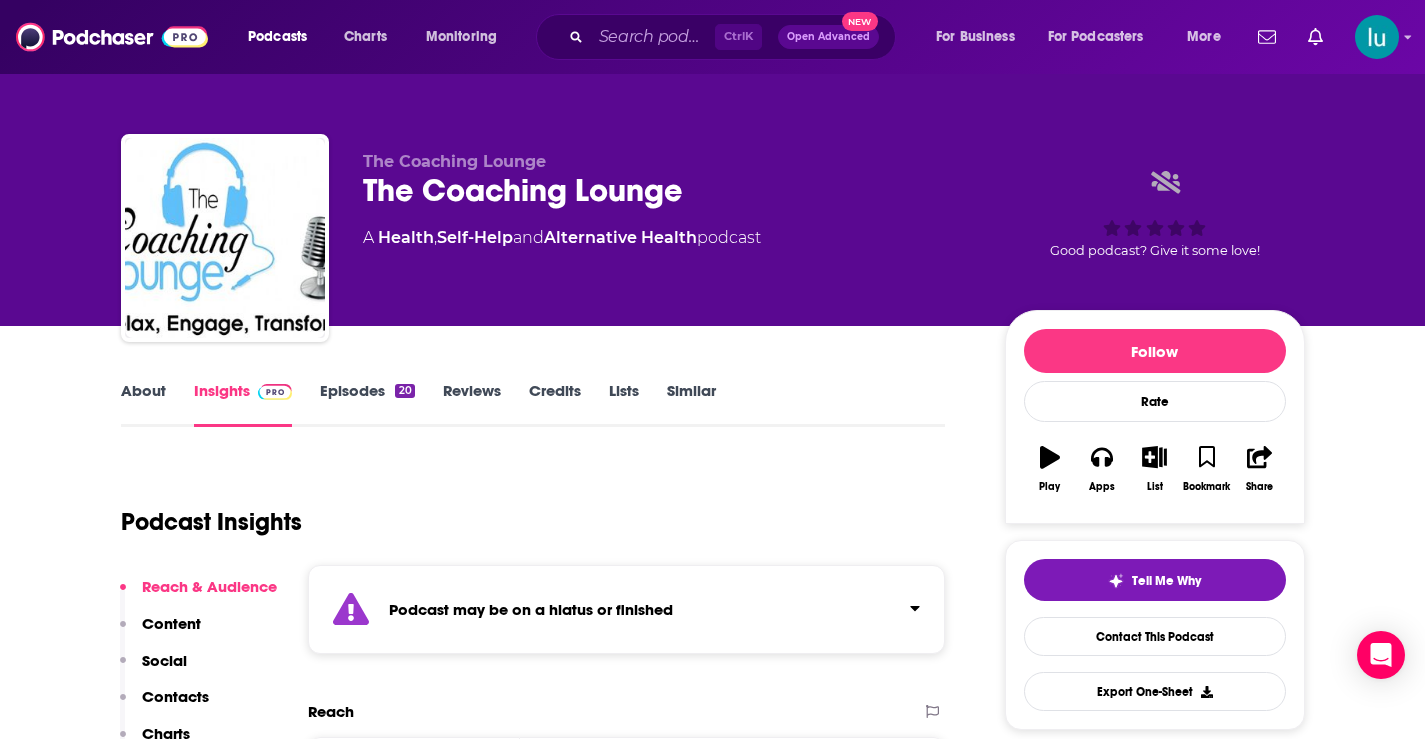 click on "Episodes 20" at bounding box center [367, 404] 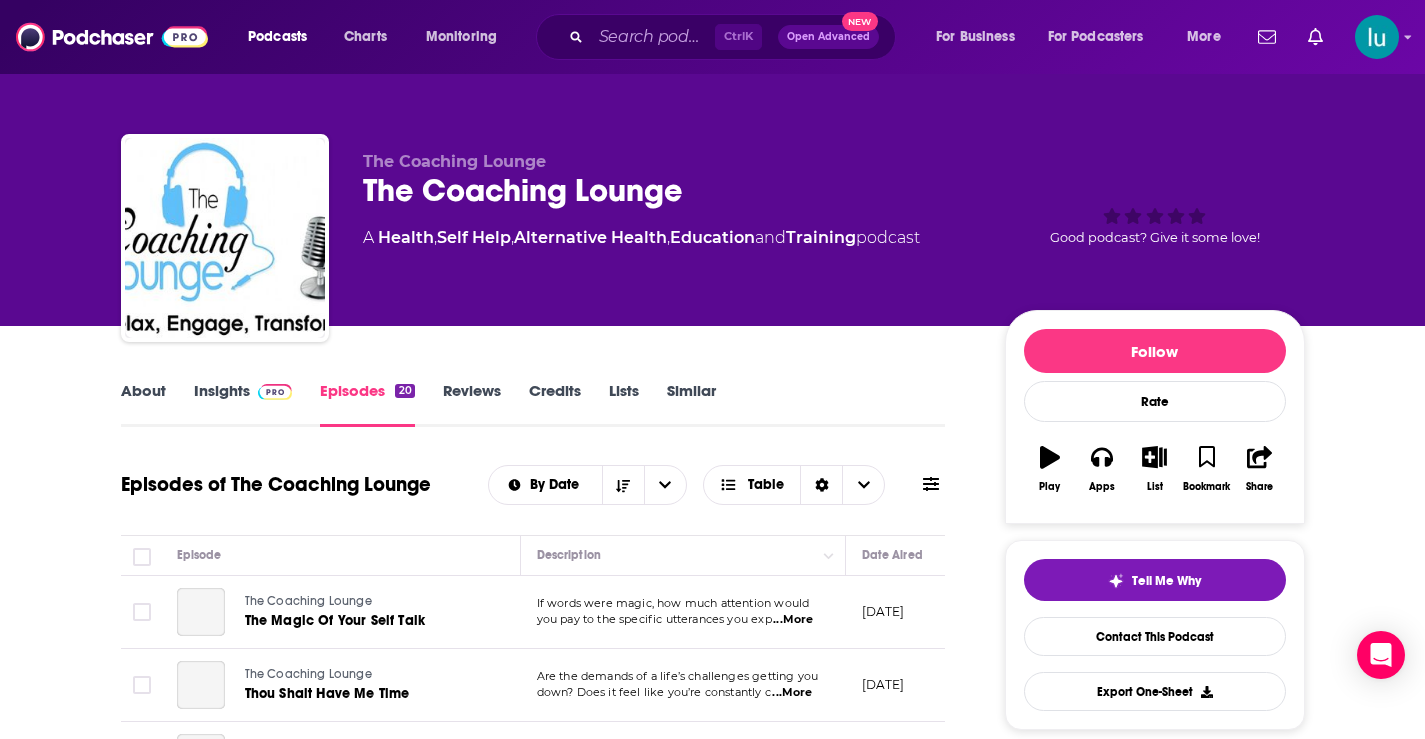 scroll, scrollTop: 295, scrollLeft: 0, axis: vertical 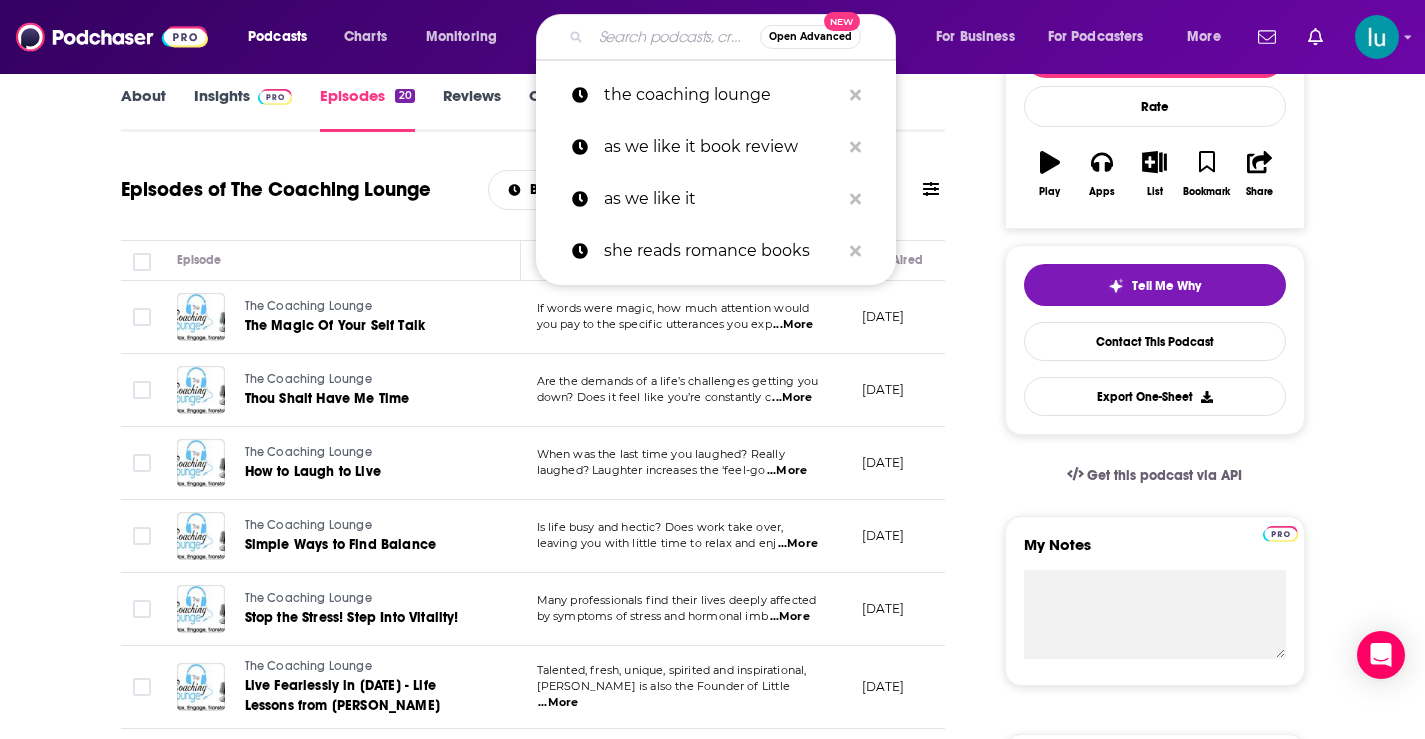 click at bounding box center (675, 37) 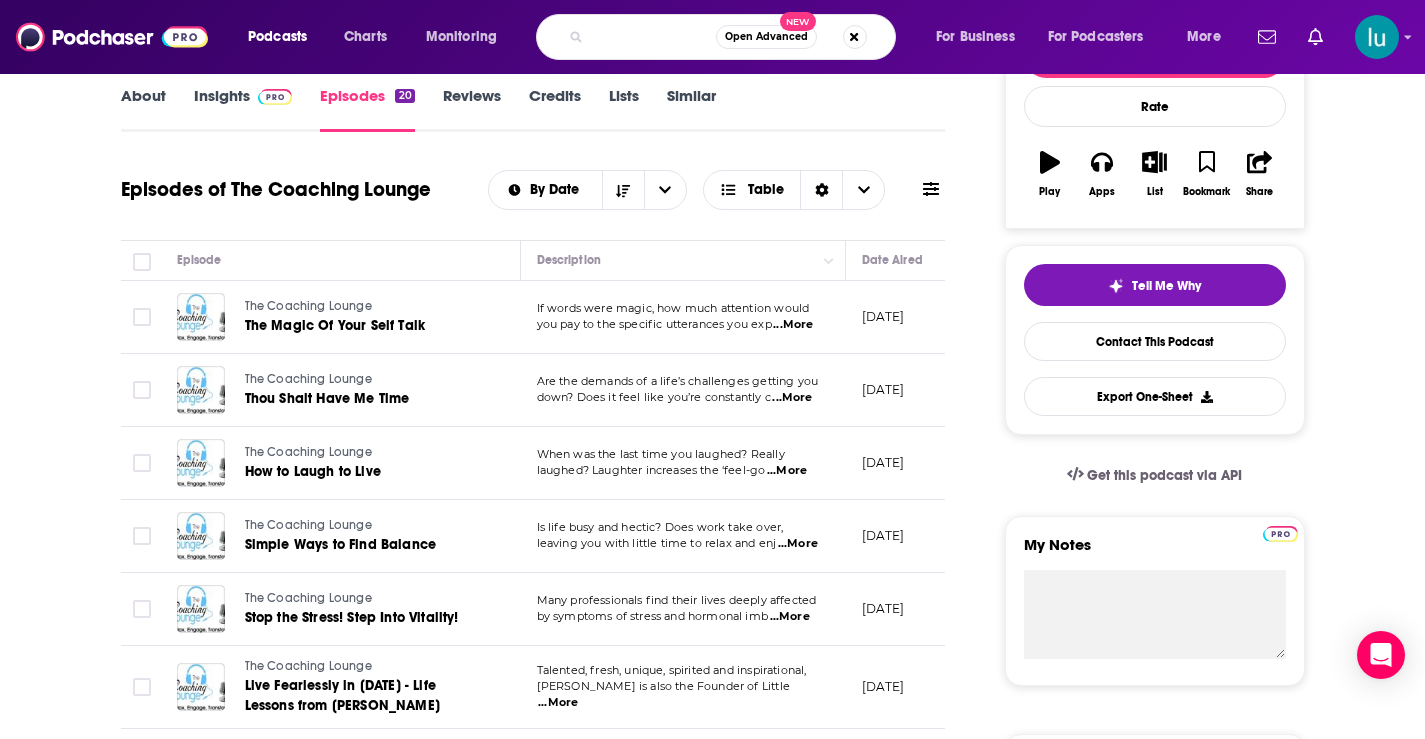 type on "the mind your business podcast" 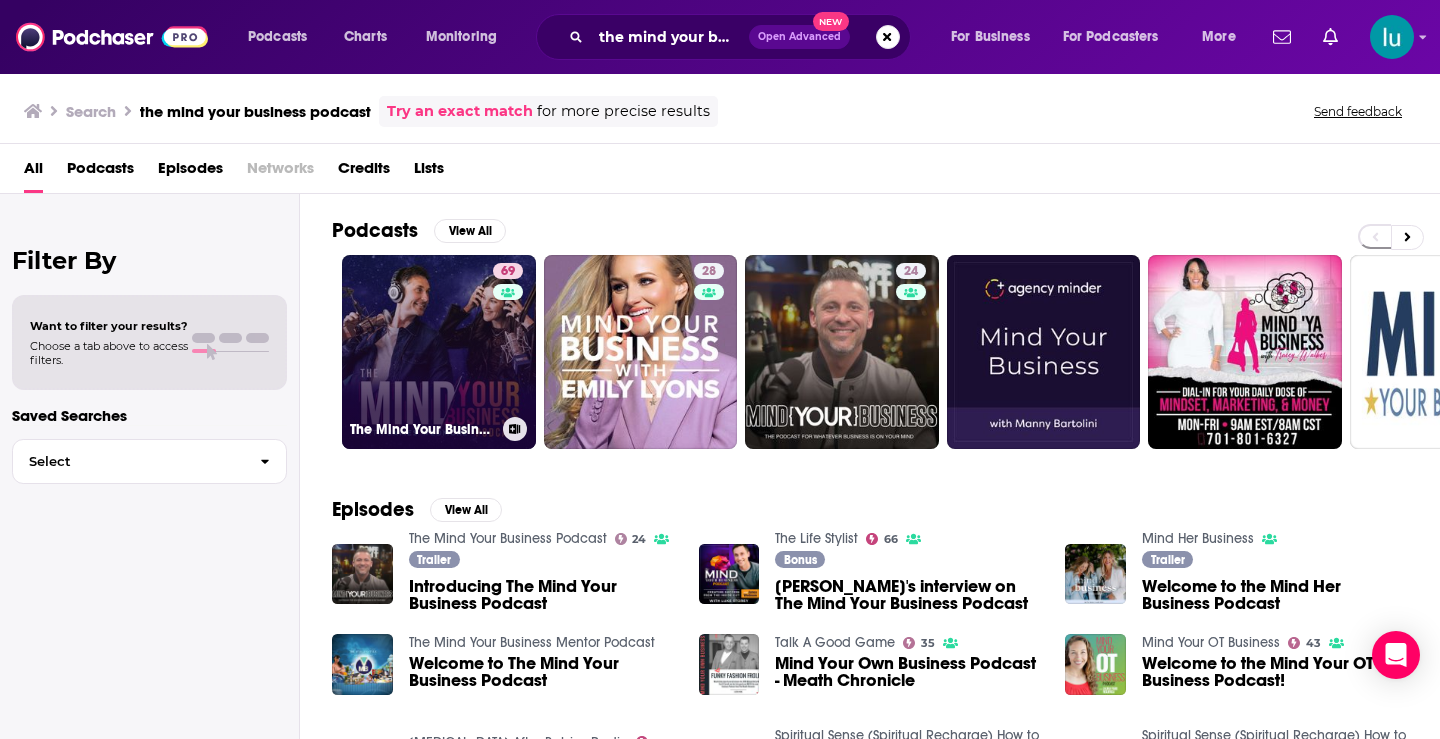 click on "69 The Mind Your Business Podcast" at bounding box center [439, 352] 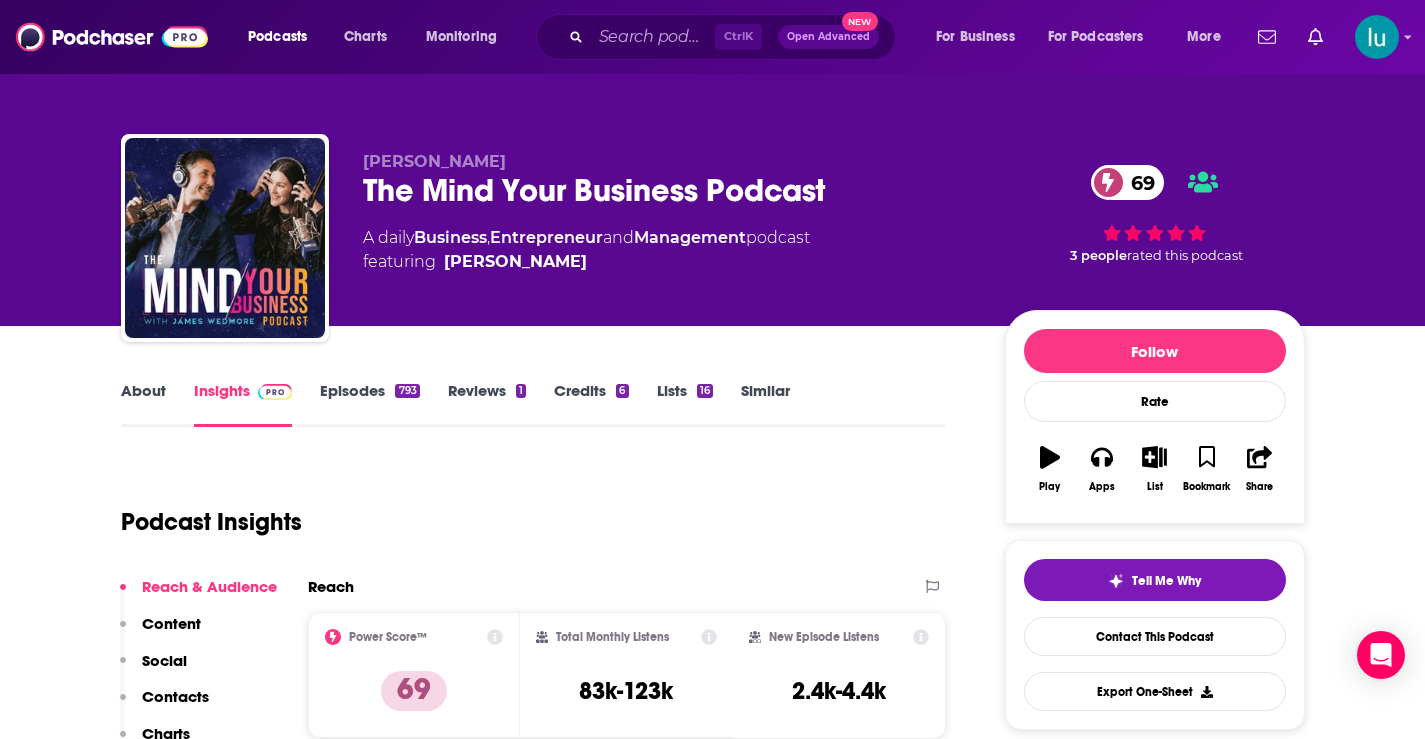 click on "About" at bounding box center (143, 404) 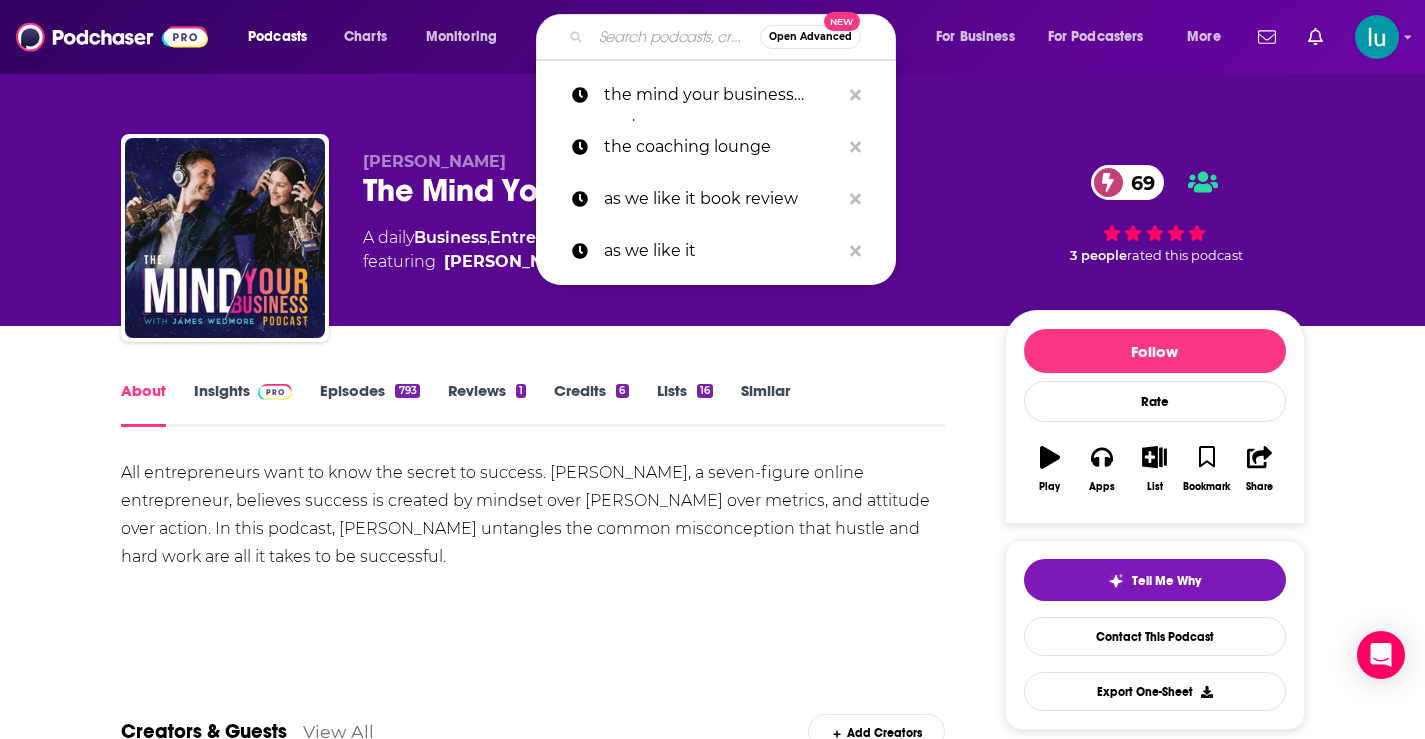click at bounding box center [675, 37] 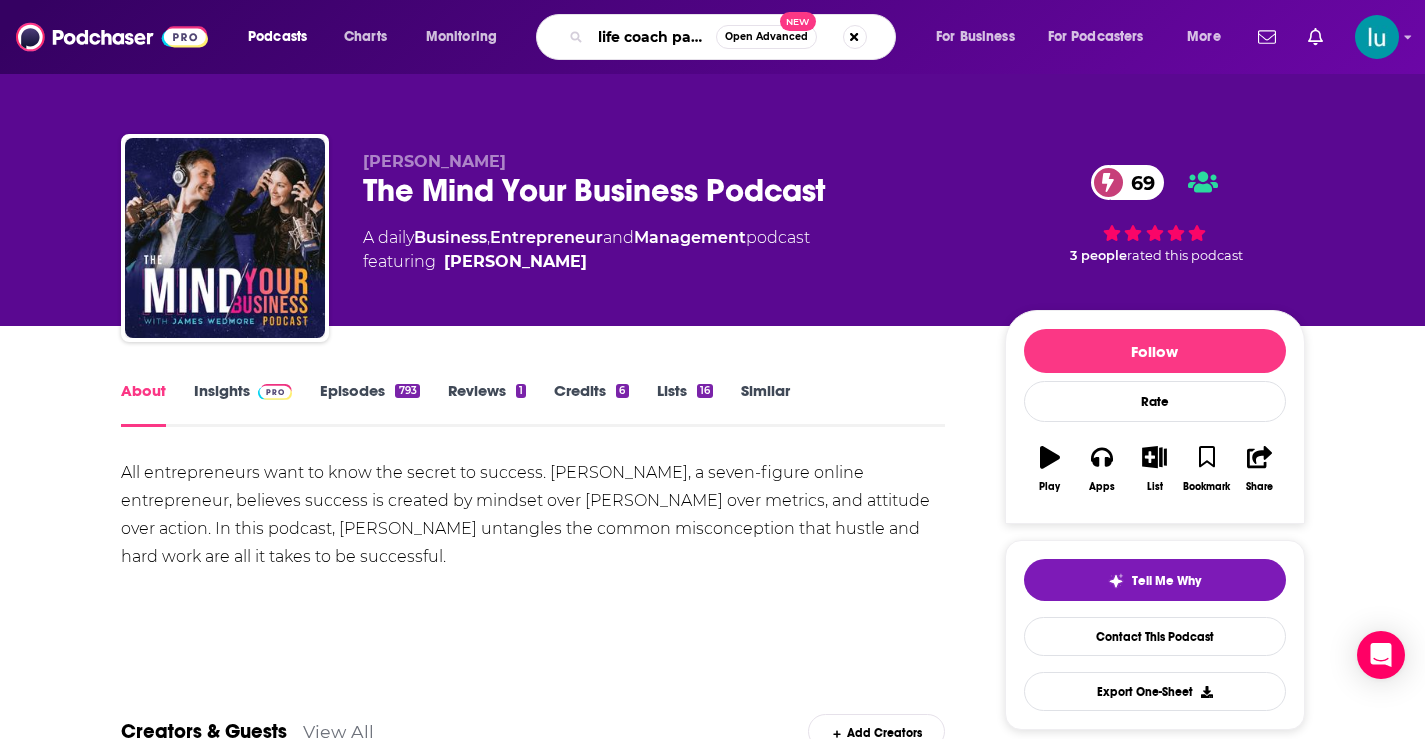 type on "life coach path" 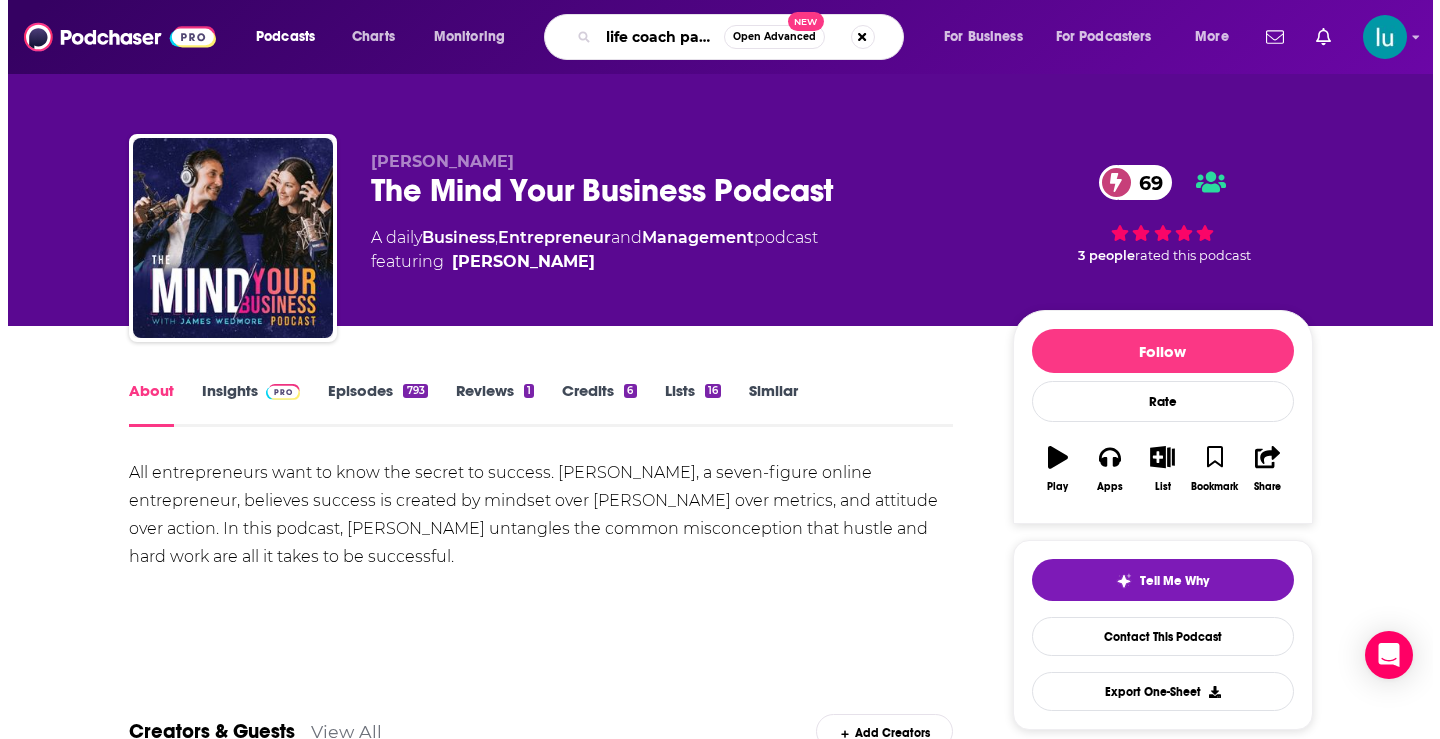 scroll, scrollTop: 0, scrollLeft: 5, axis: horizontal 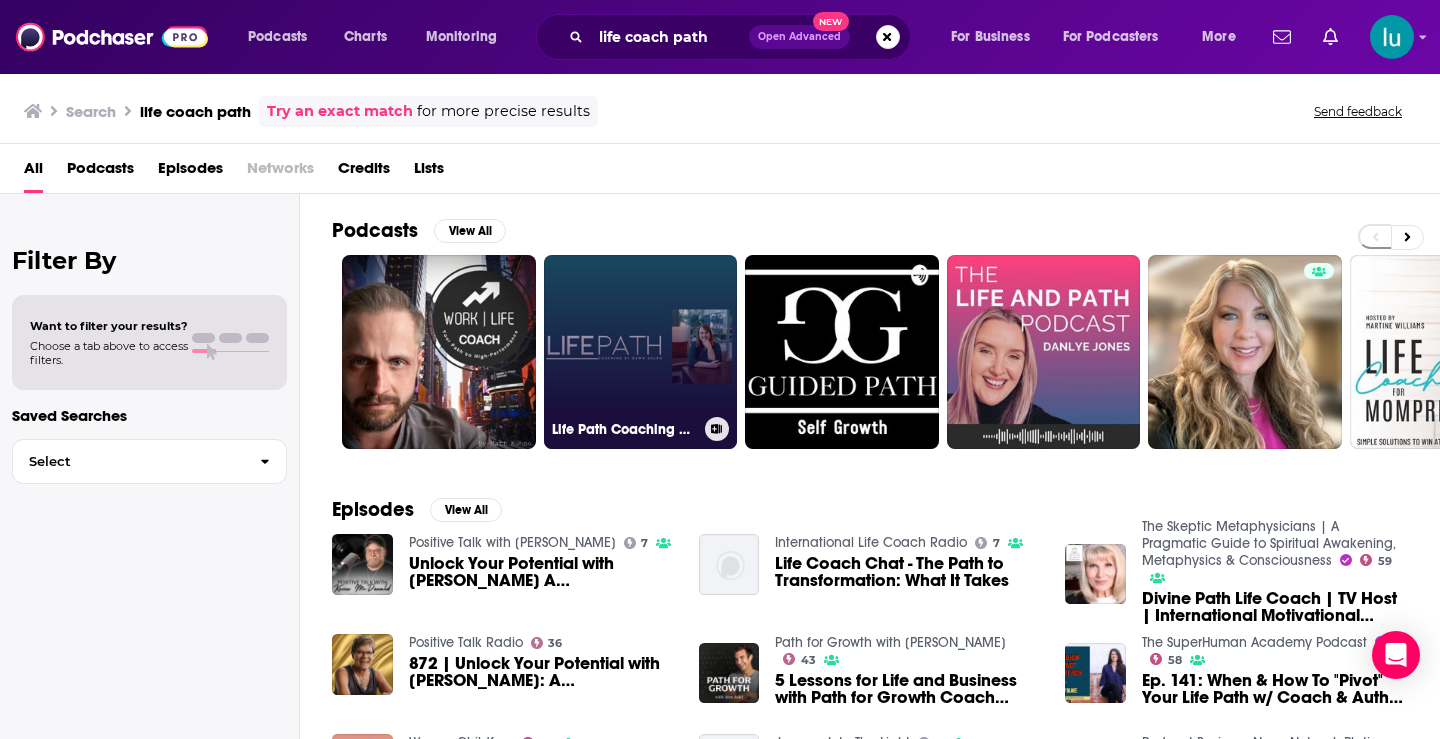 click on "Life Path Coaching Podcast" at bounding box center [641, 352] 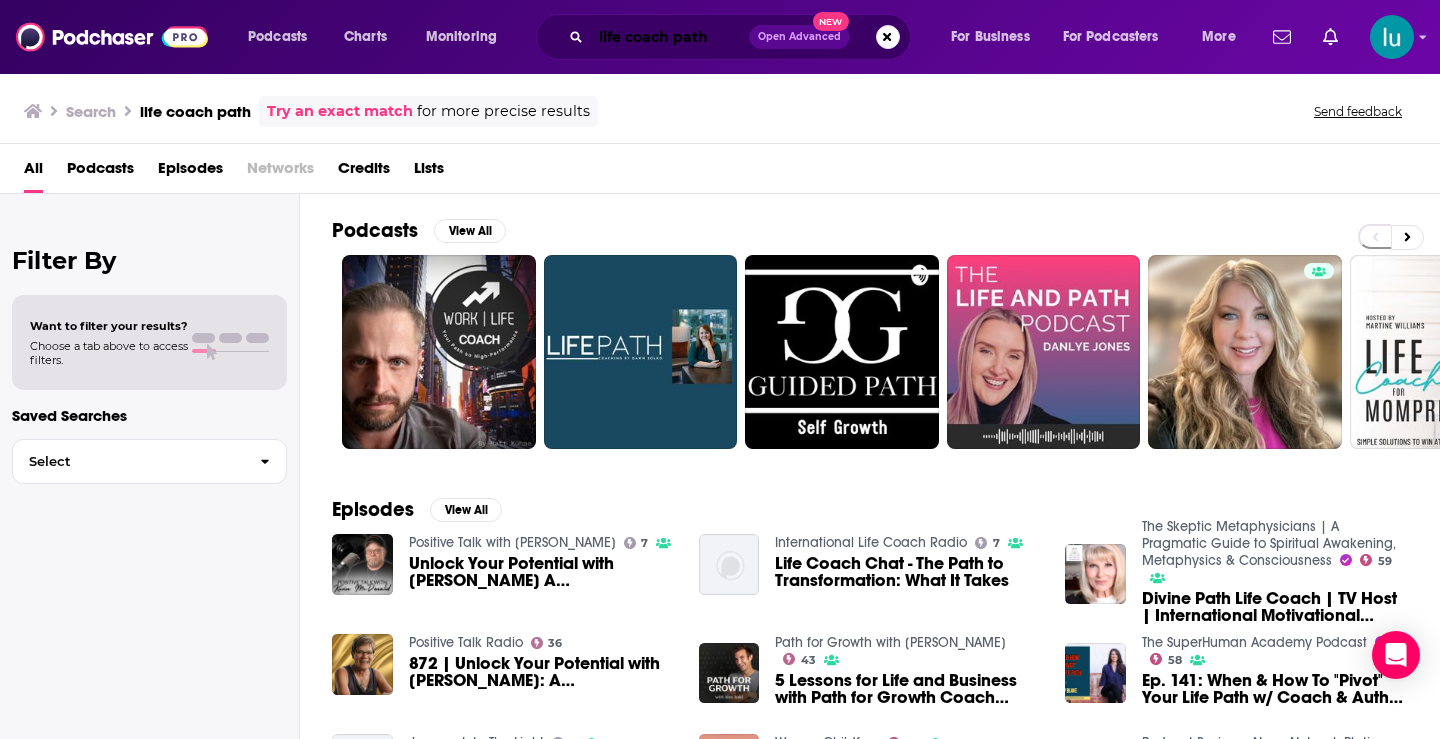 click on "life coach path" at bounding box center [670, 37] 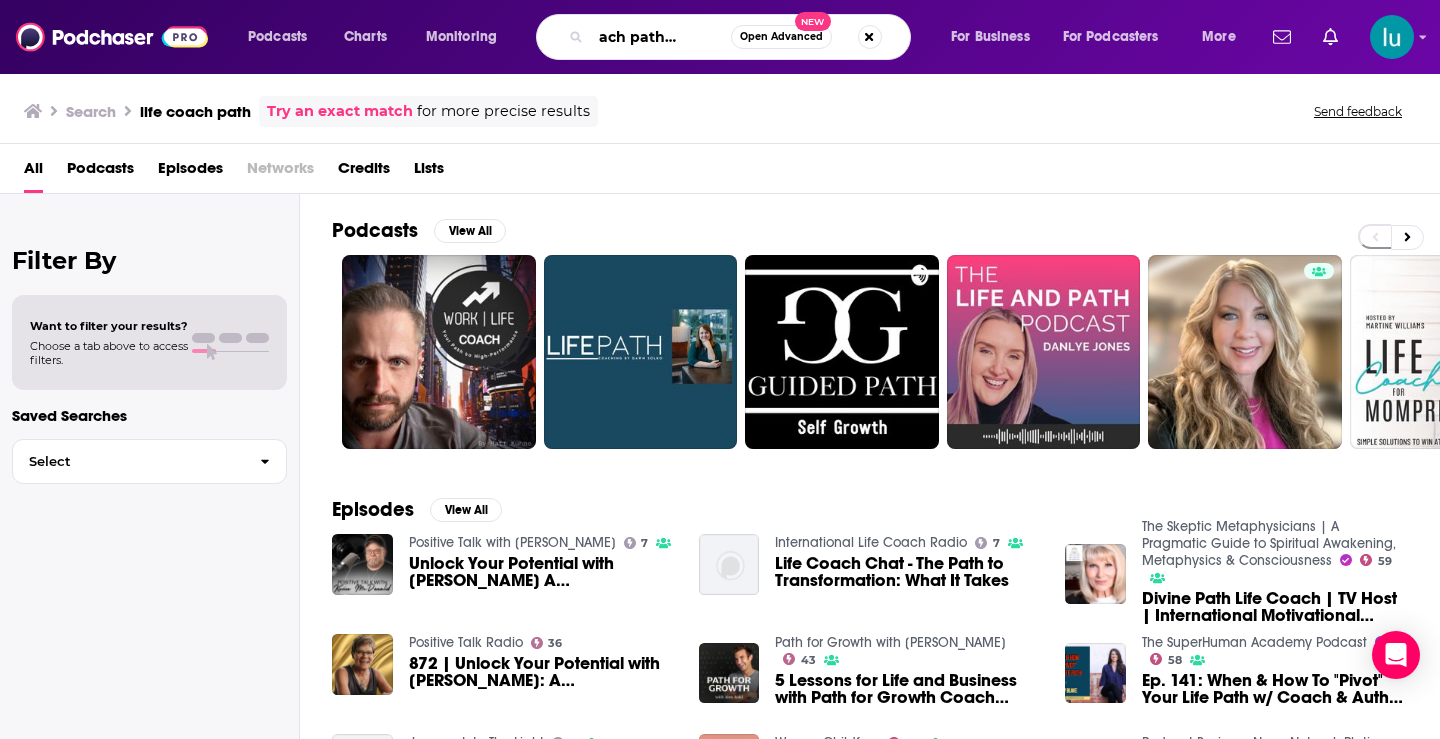 scroll, scrollTop: 0, scrollLeft: 53, axis: horizontal 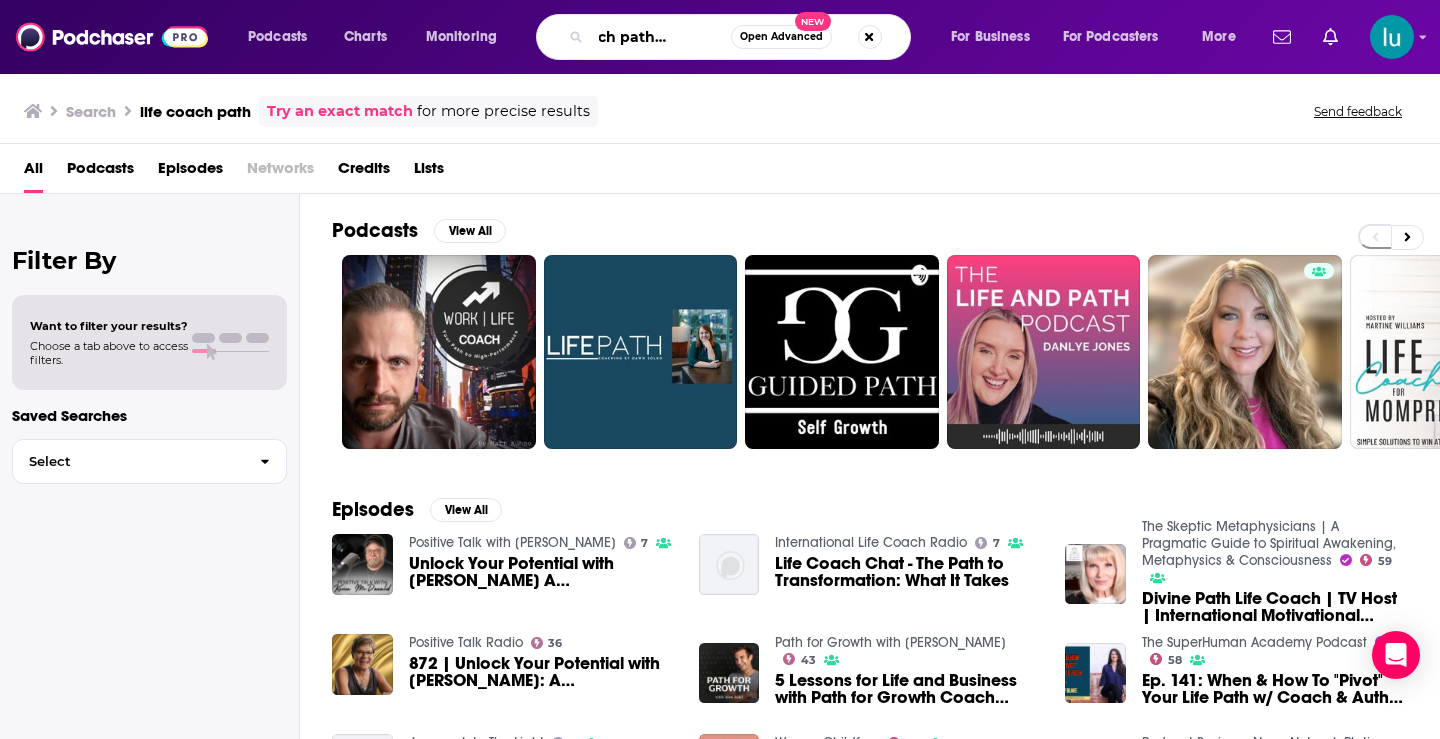 type on "life coach path [PERSON_NAME]" 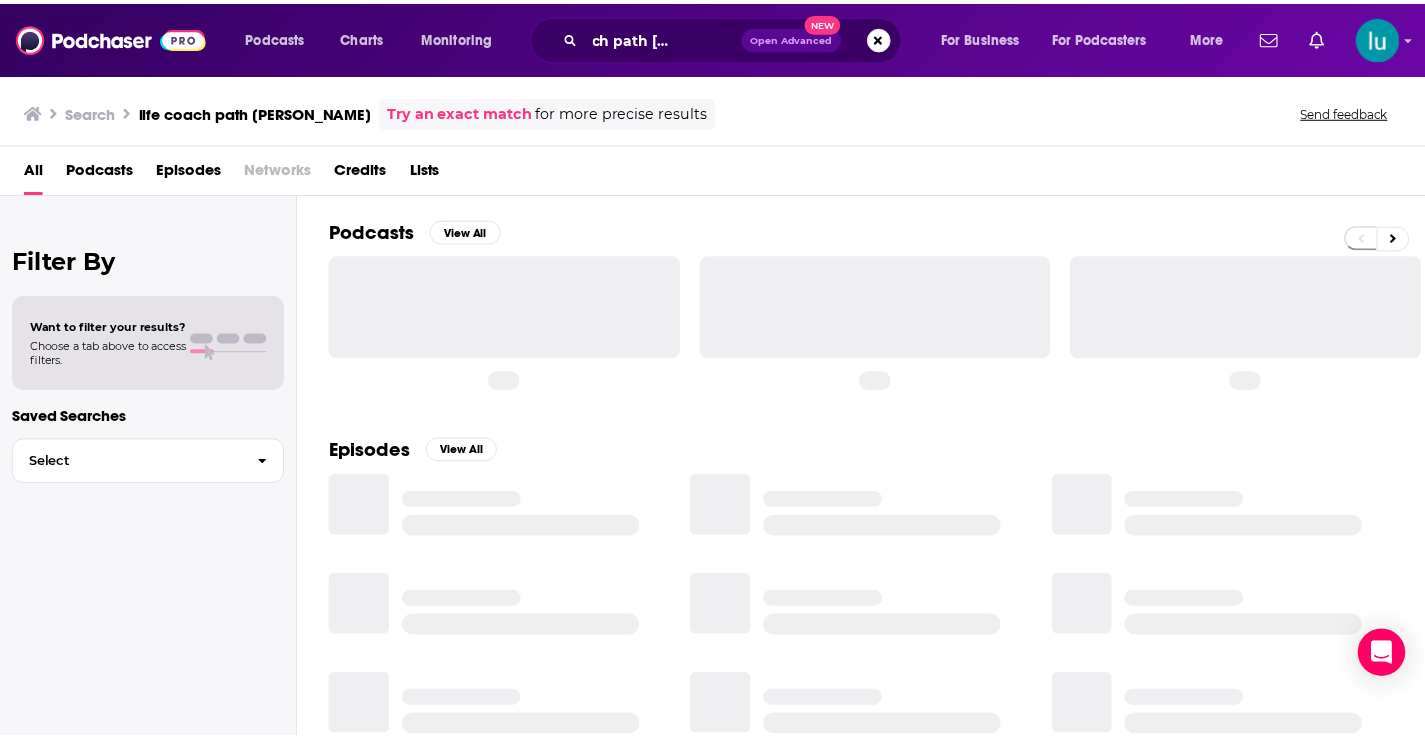 scroll, scrollTop: 0, scrollLeft: 0, axis: both 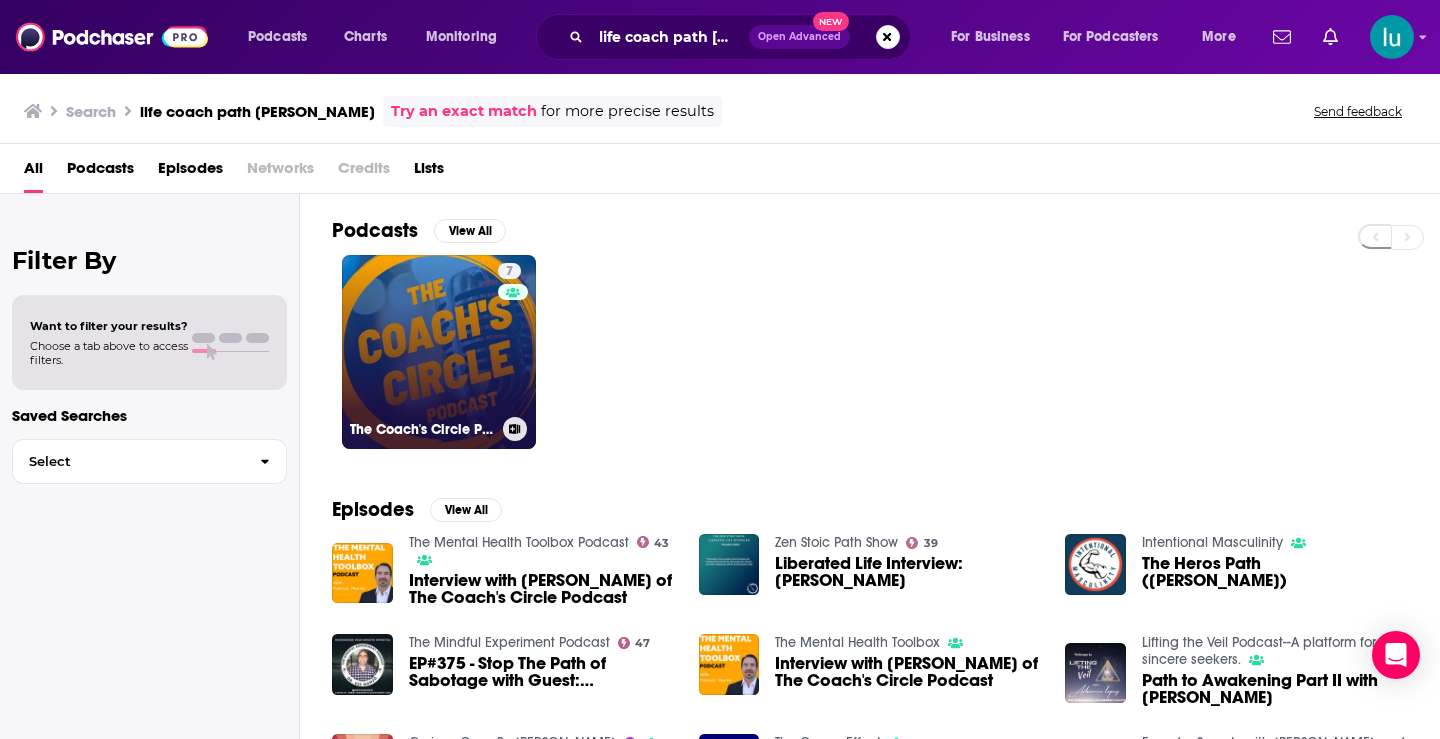 click on "7 The Coach's Circle Podcast" at bounding box center (439, 352) 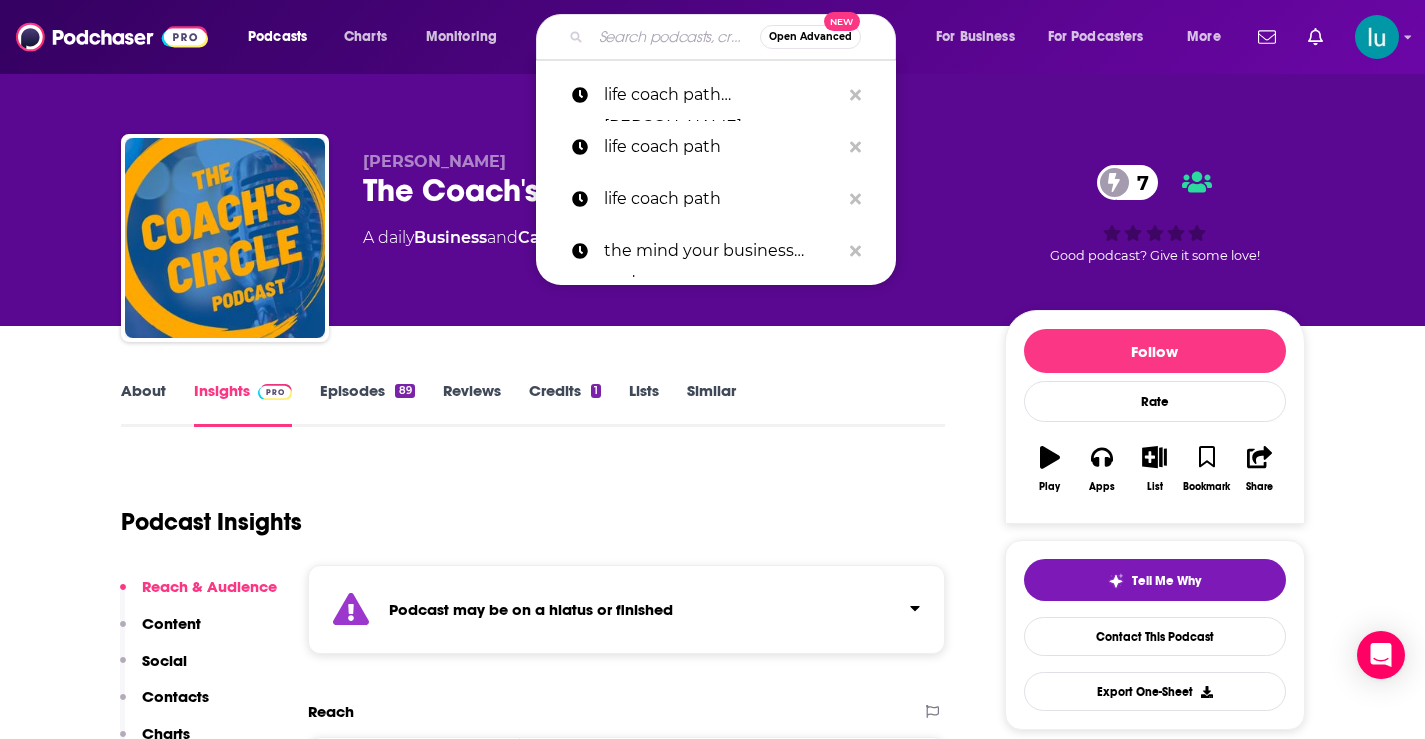 click at bounding box center (675, 37) 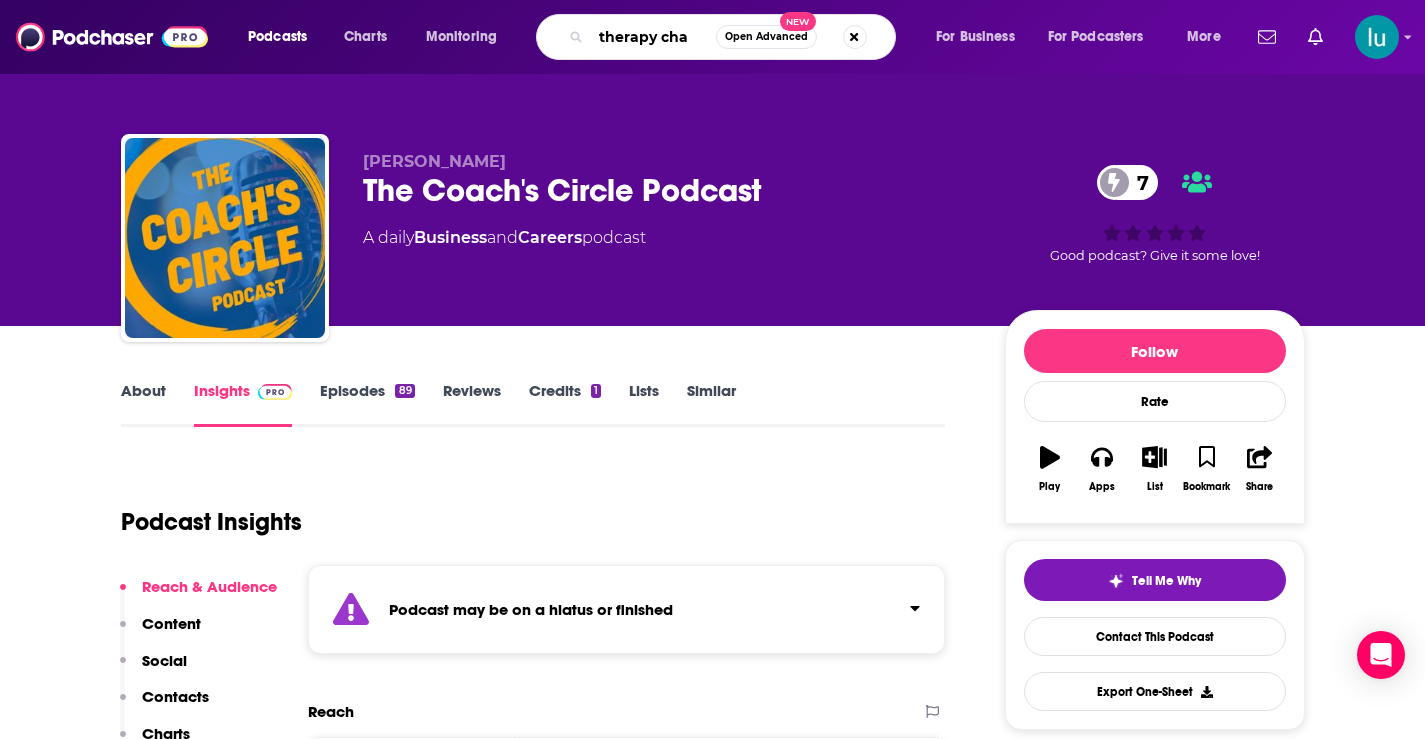 type on "therapy chat" 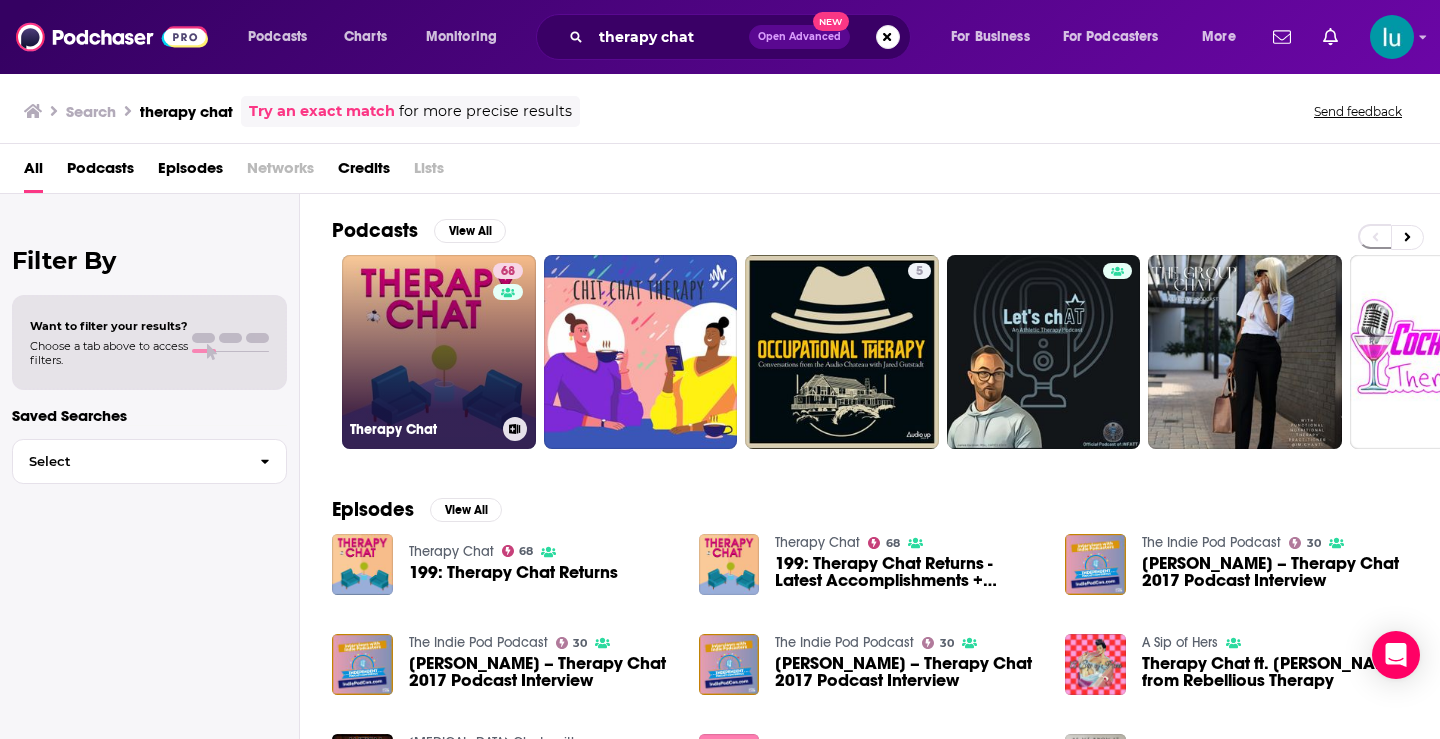 click on "68 Therapy Chat" at bounding box center [439, 352] 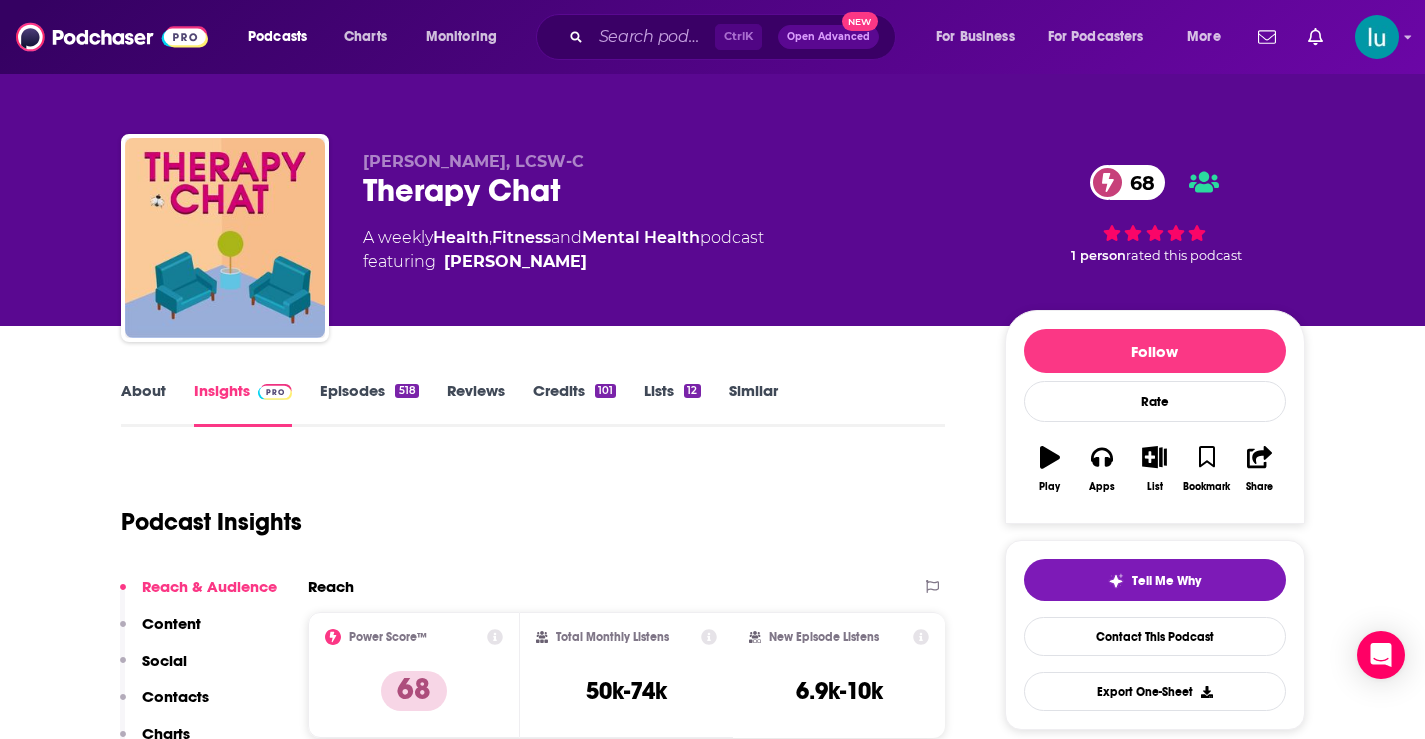 click on "About" at bounding box center [143, 404] 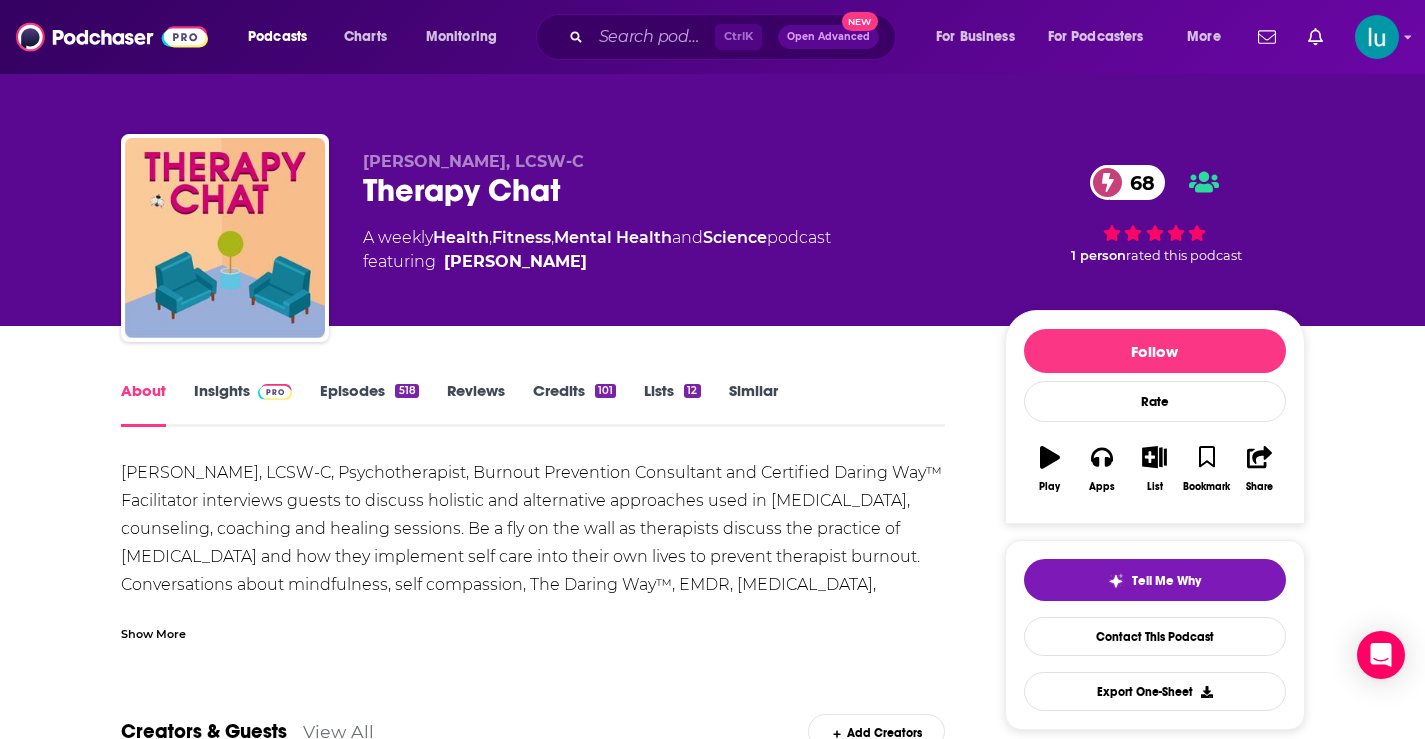 click on "Insights" at bounding box center (243, 404) 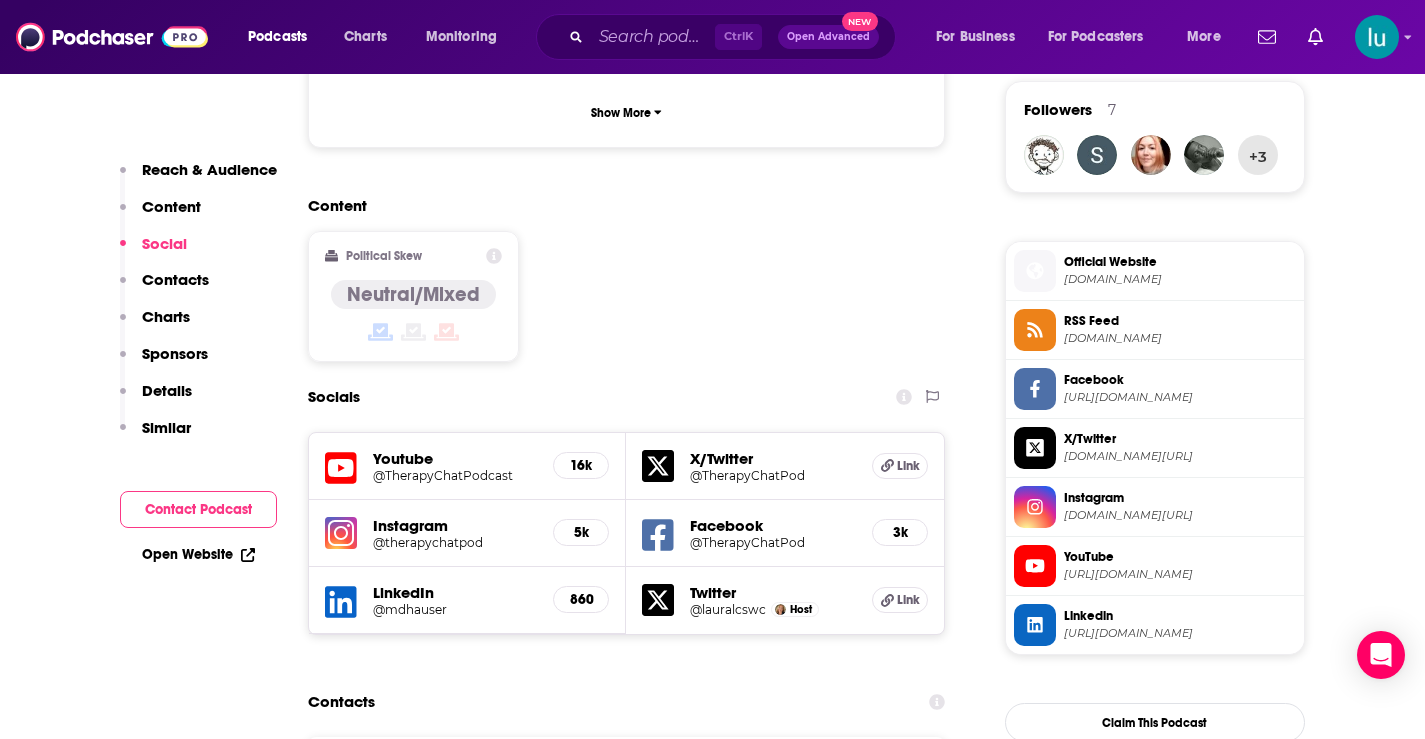 scroll, scrollTop: 1584, scrollLeft: 0, axis: vertical 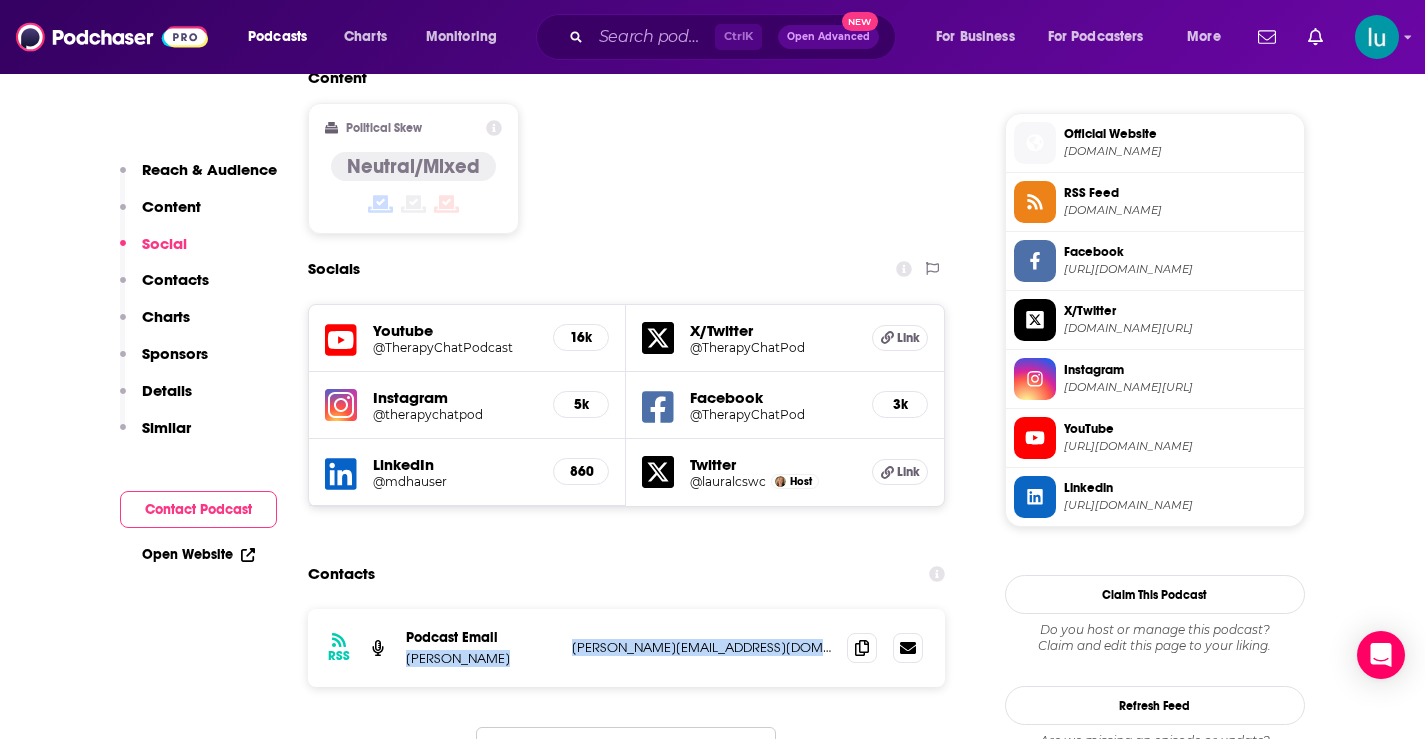 drag, startPoint x: 804, startPoint y: 547, endPoint x: 560, endPoint y: 540, distance: 244.10039 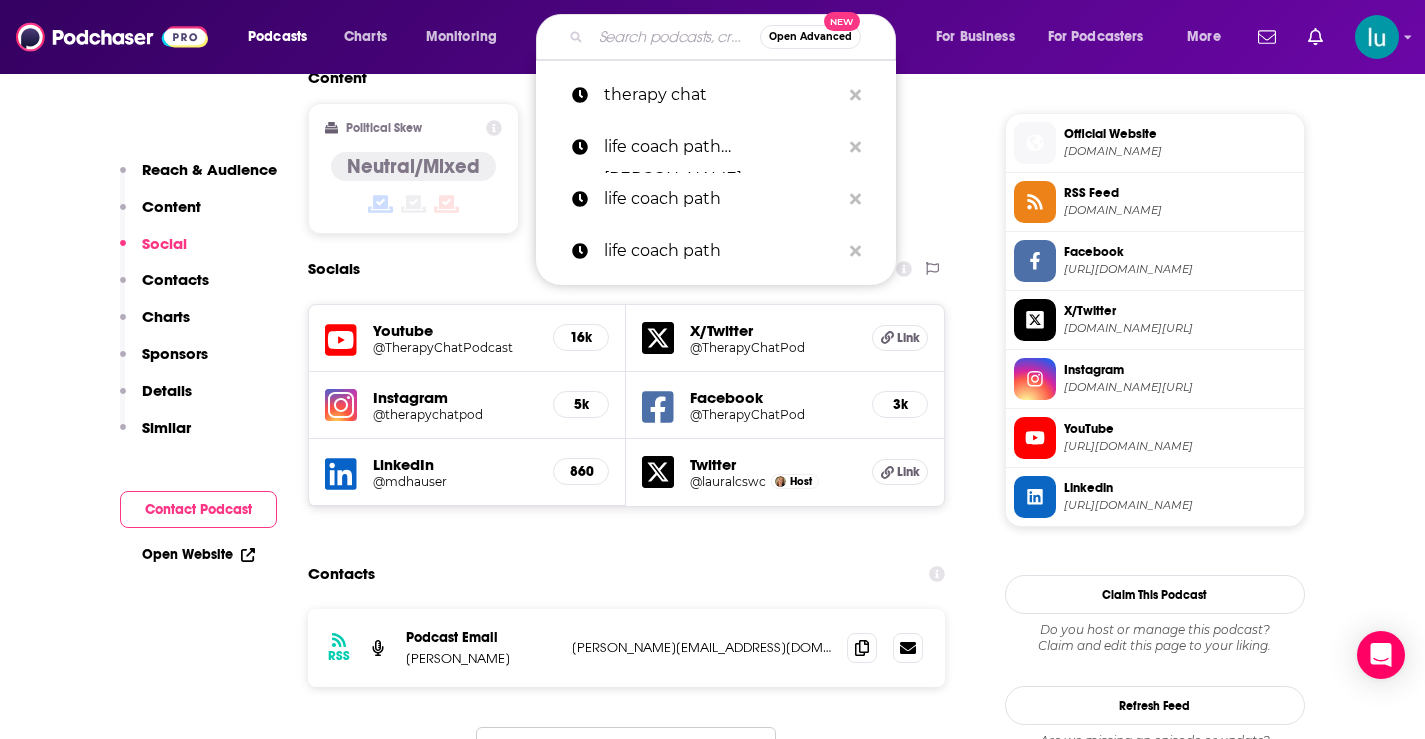 click at bounding box center (675, 37) 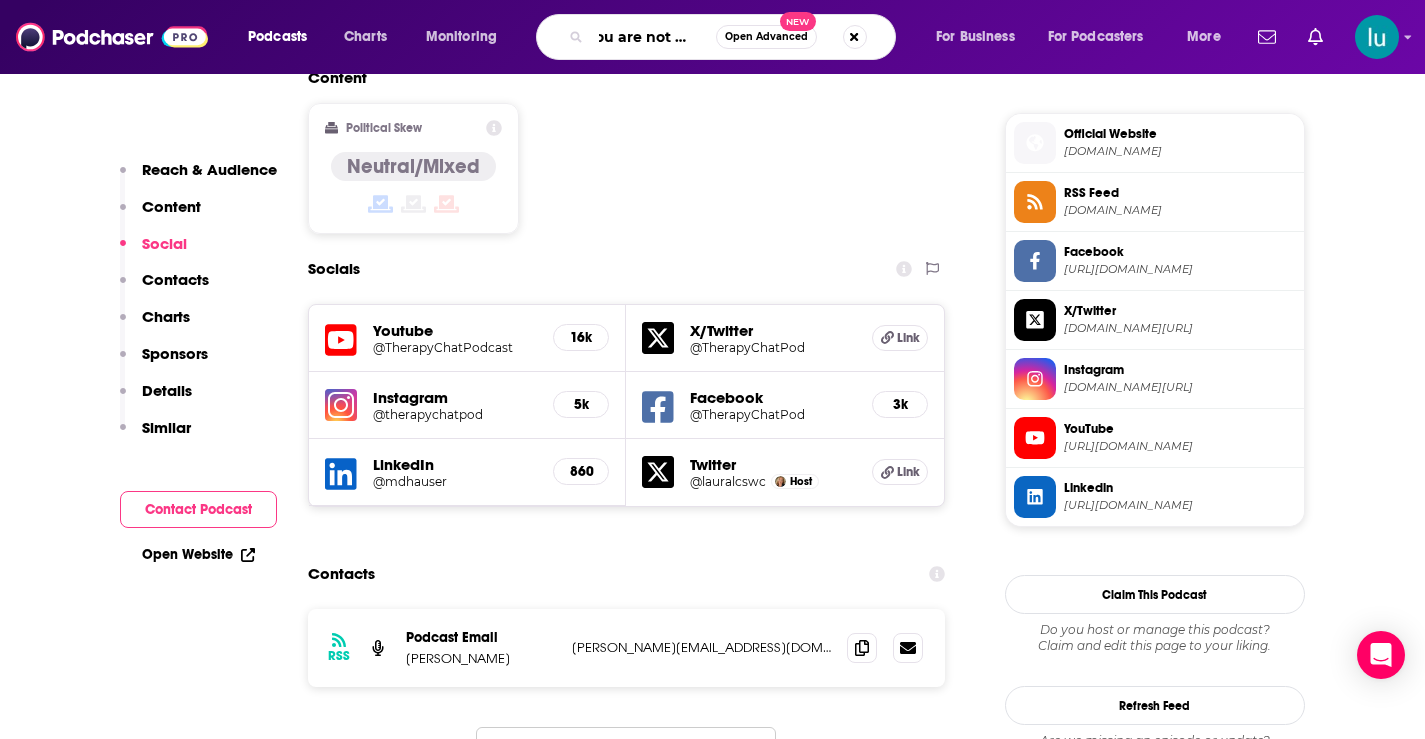 type on "you are not alone" 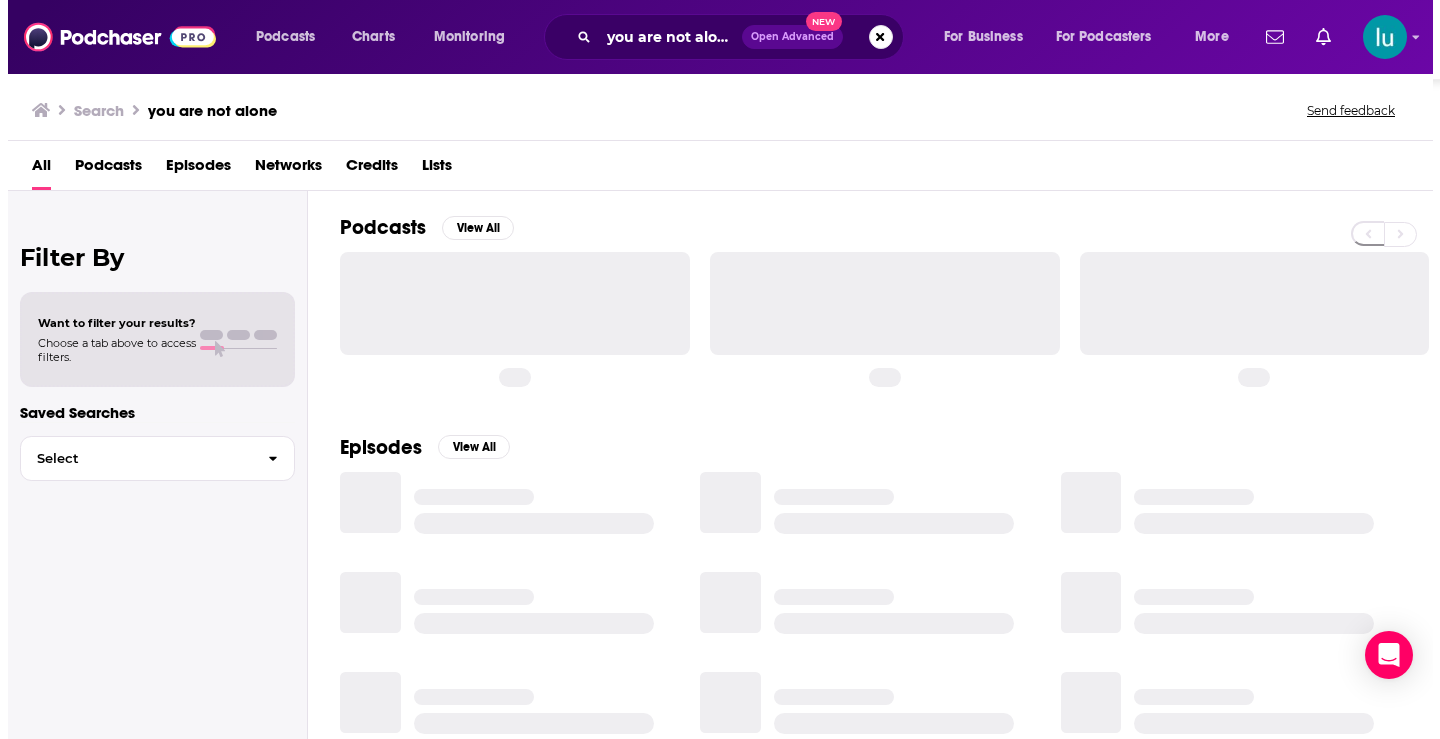 scroll, scrollTop: 0, scrollLeft: 0, axis: both 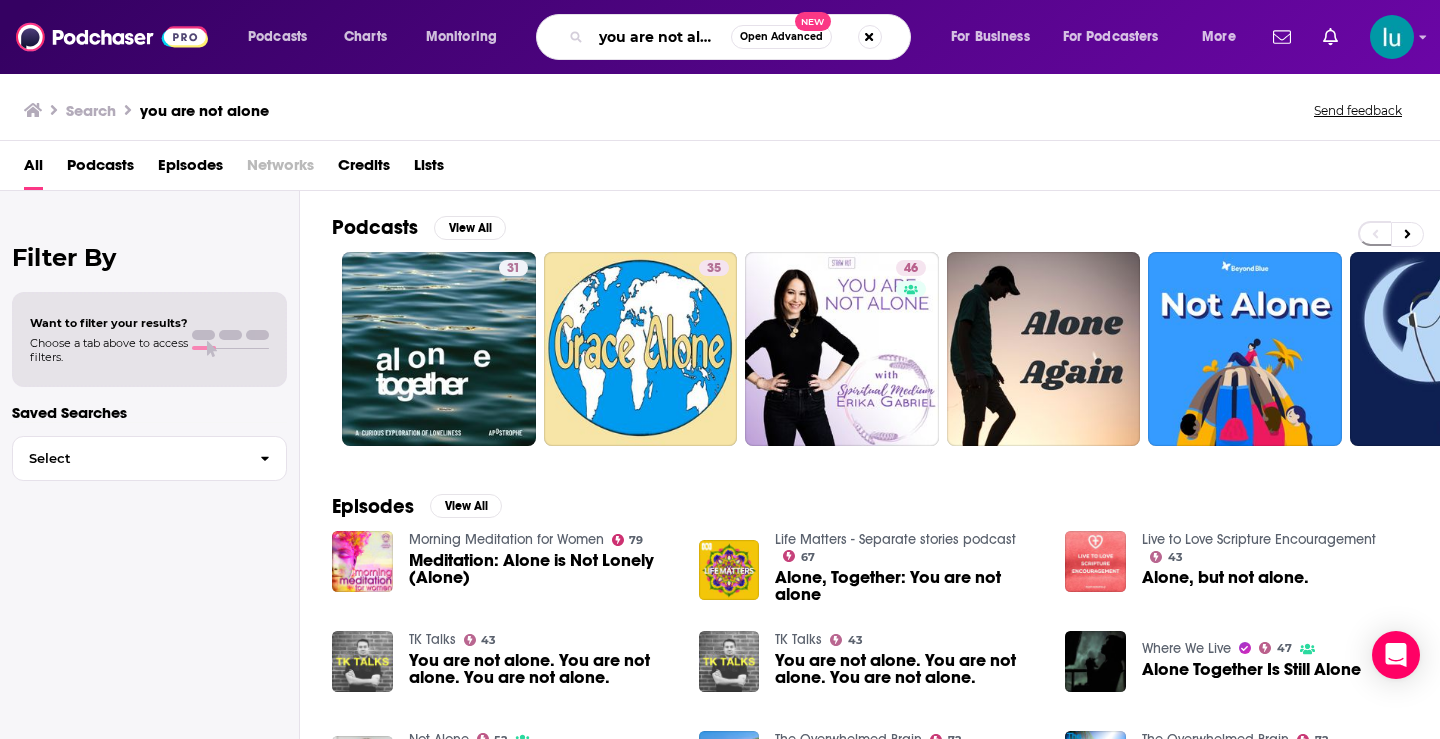 click on "you are not alone Open Advanced New" at bounding box center (723, 37) 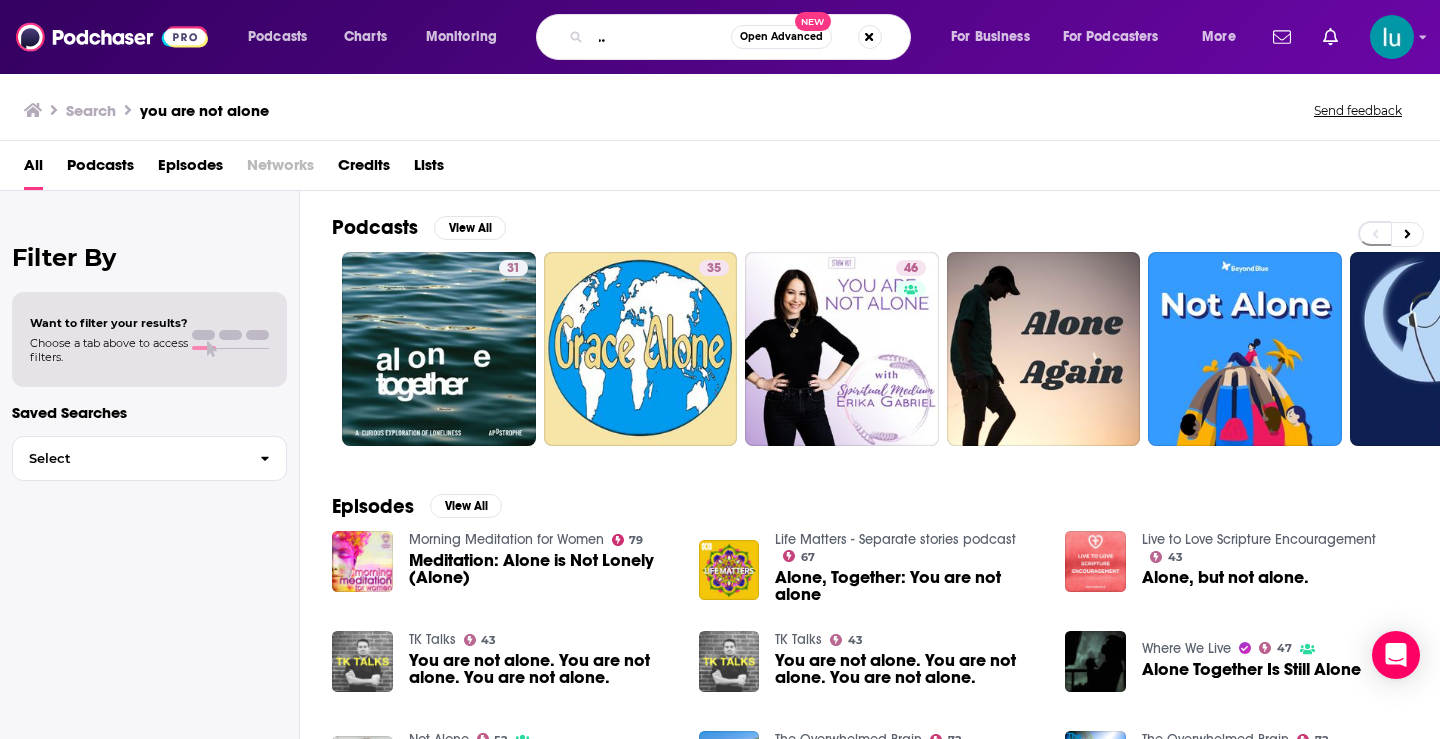 scroll, scrollTop: 0, scrollLeft: 116, axis: horizontal 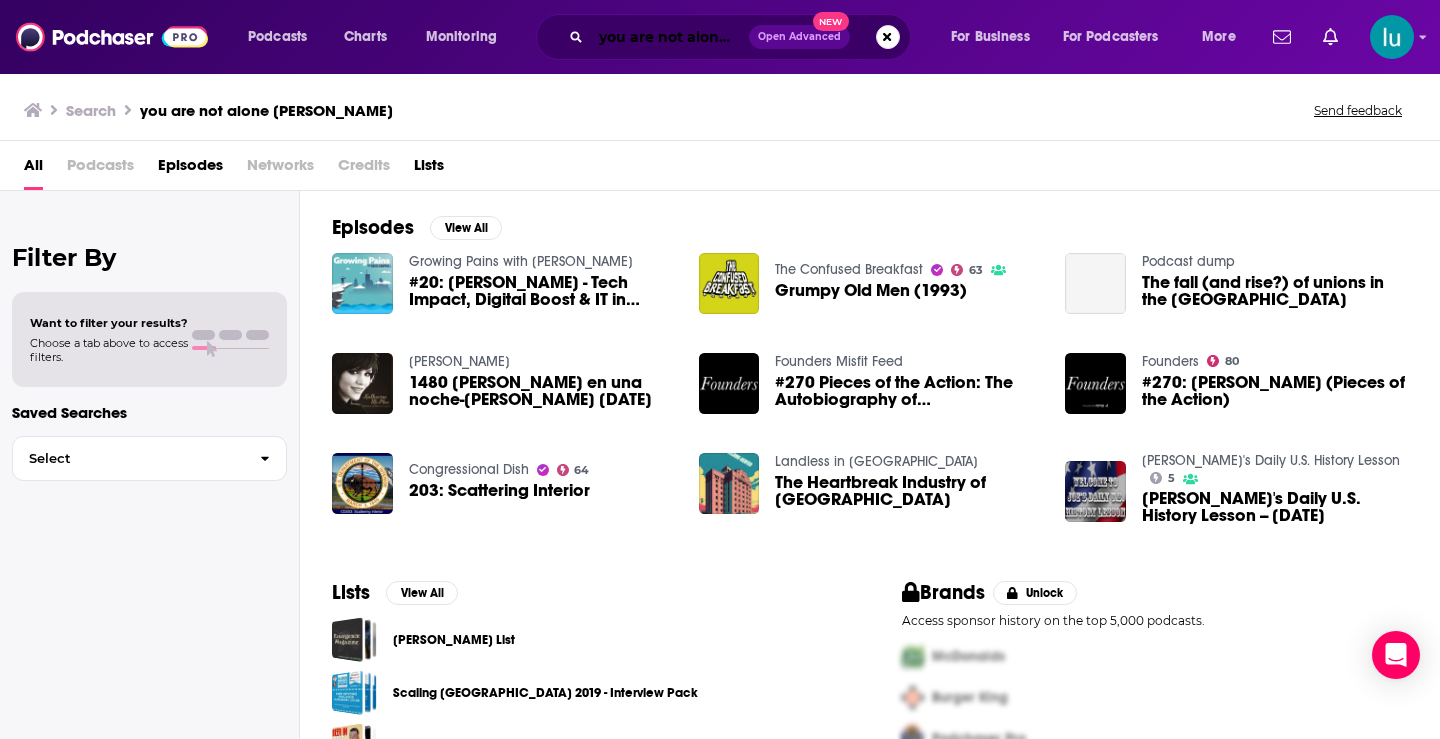 click on "you are not alone  [PERSON_NAME]" at bounding box center (670, 37) 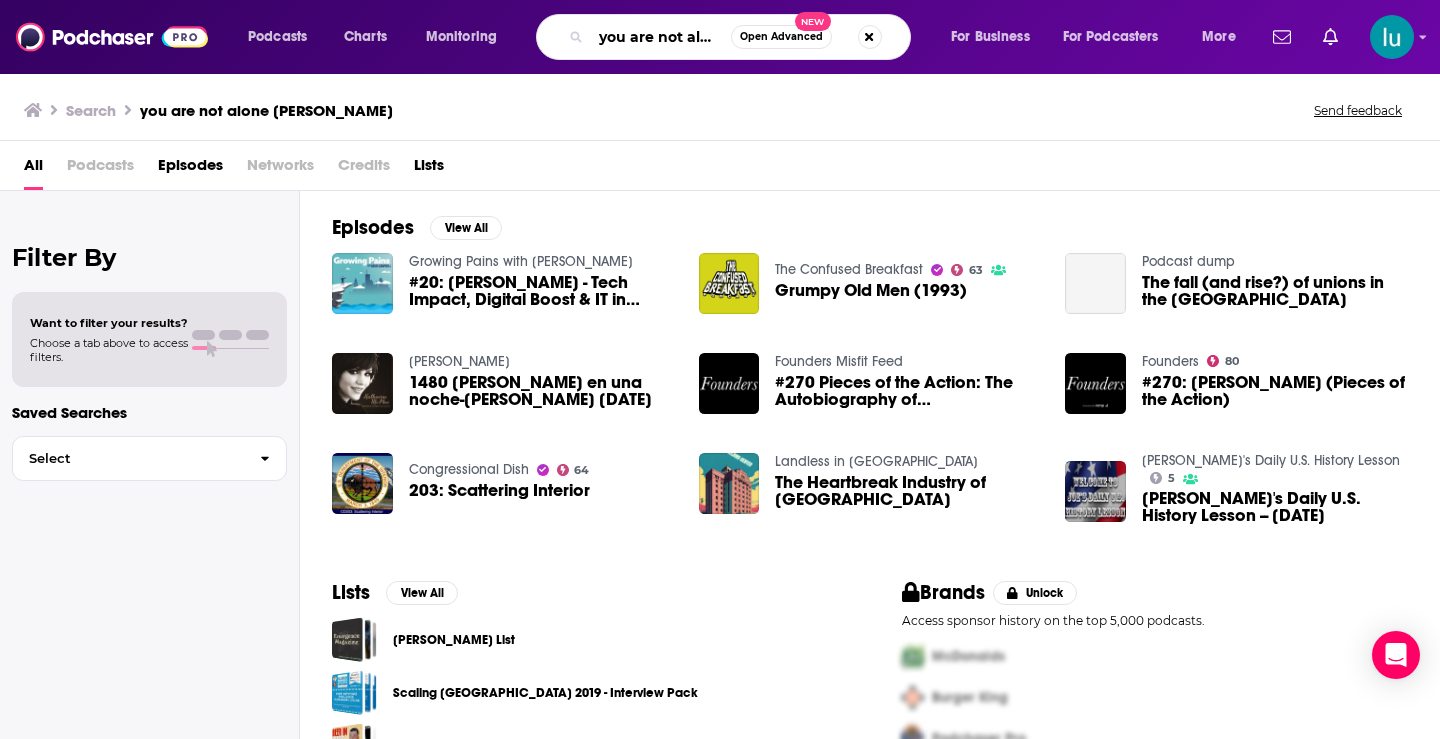 scroll, scrollTop: 0, scrollLeft: 0, axis: both 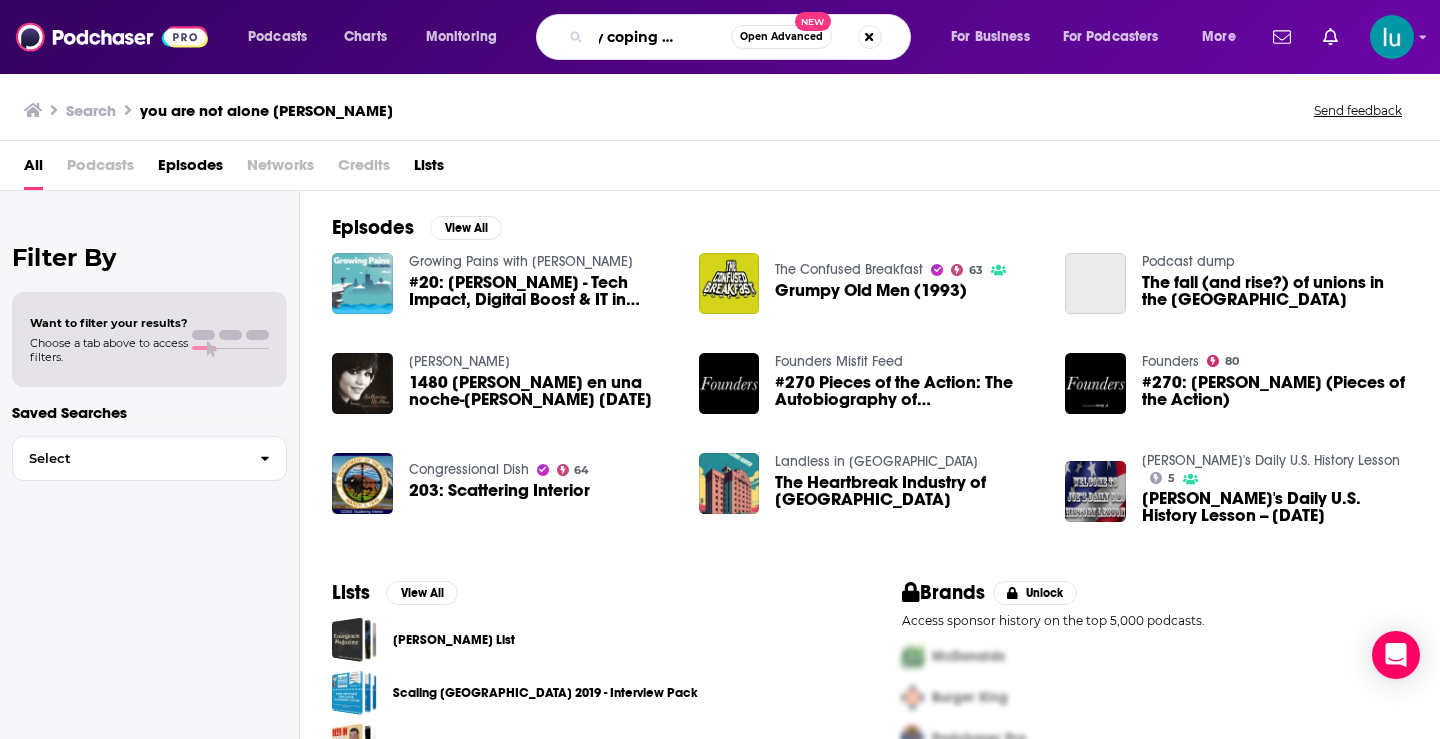 type on "calmly coping podcast" 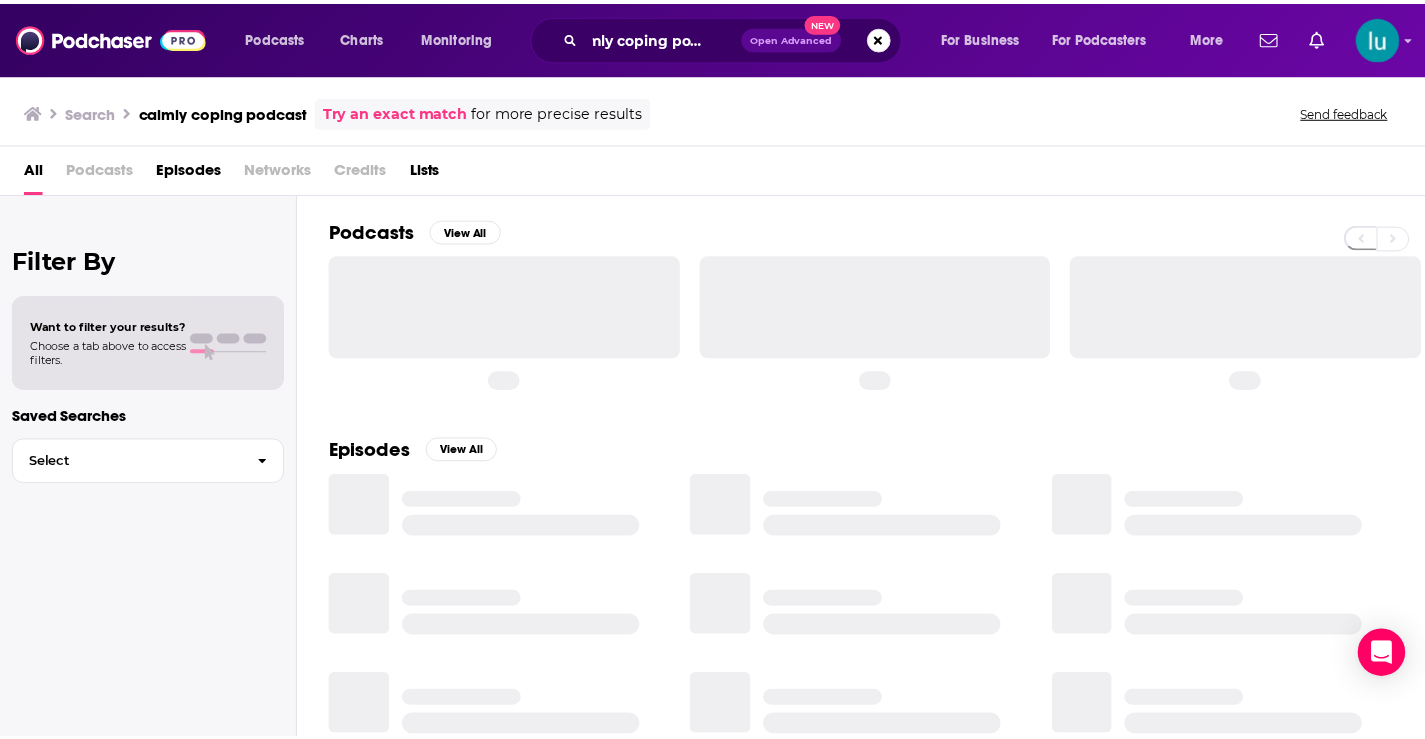 scroll, scrollTop: 0, scrollLeft: 0, axis: both 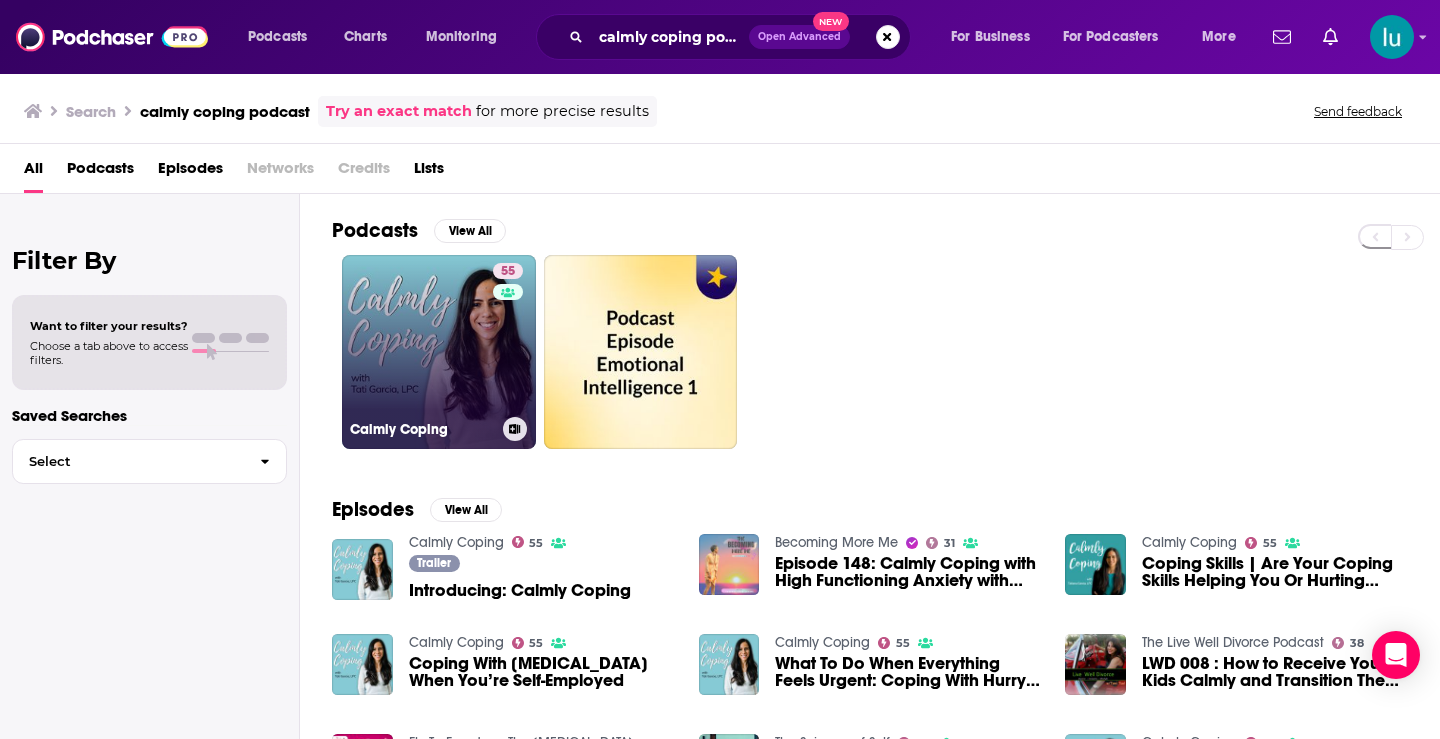 click on "55 Calmly Coping" at bounding box center [439, 352] 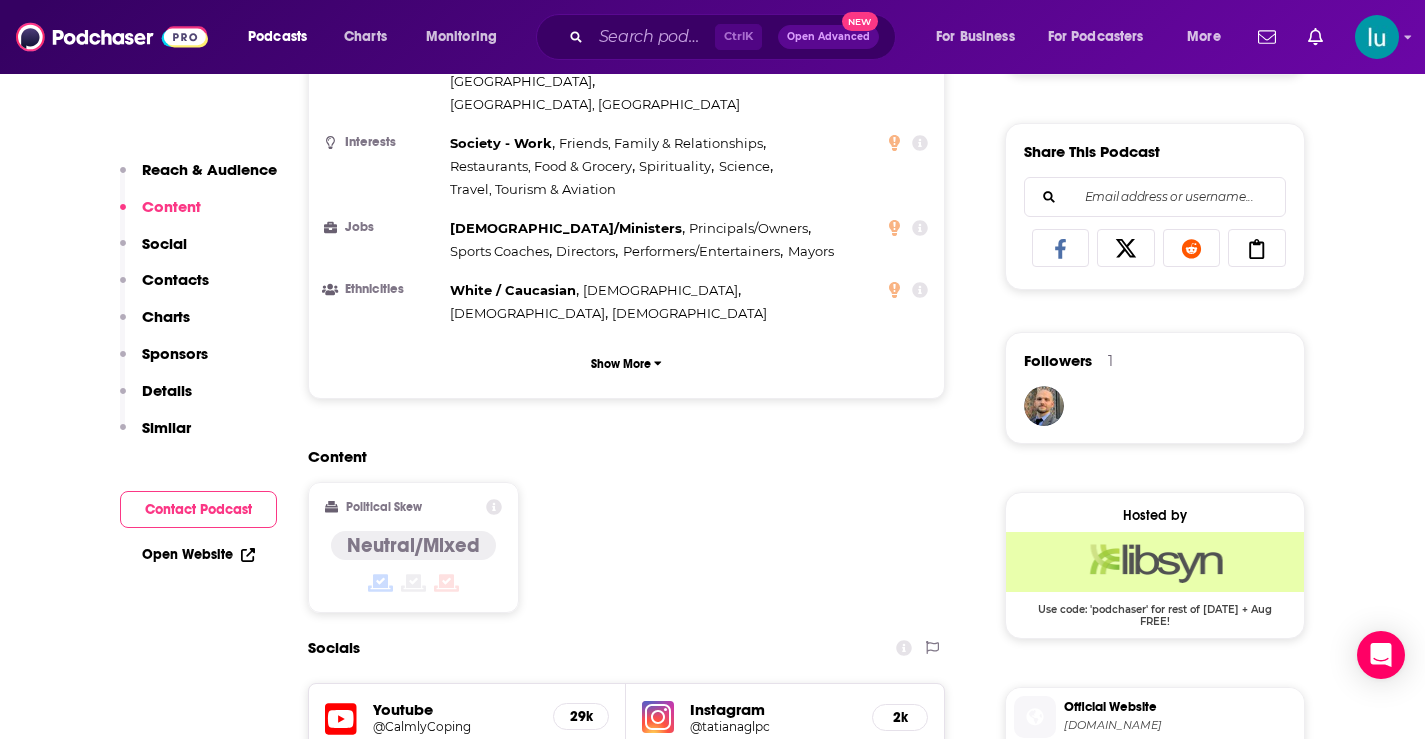 scroll, scrollTop: 1443, scrollLeft: 0, axis: vertical 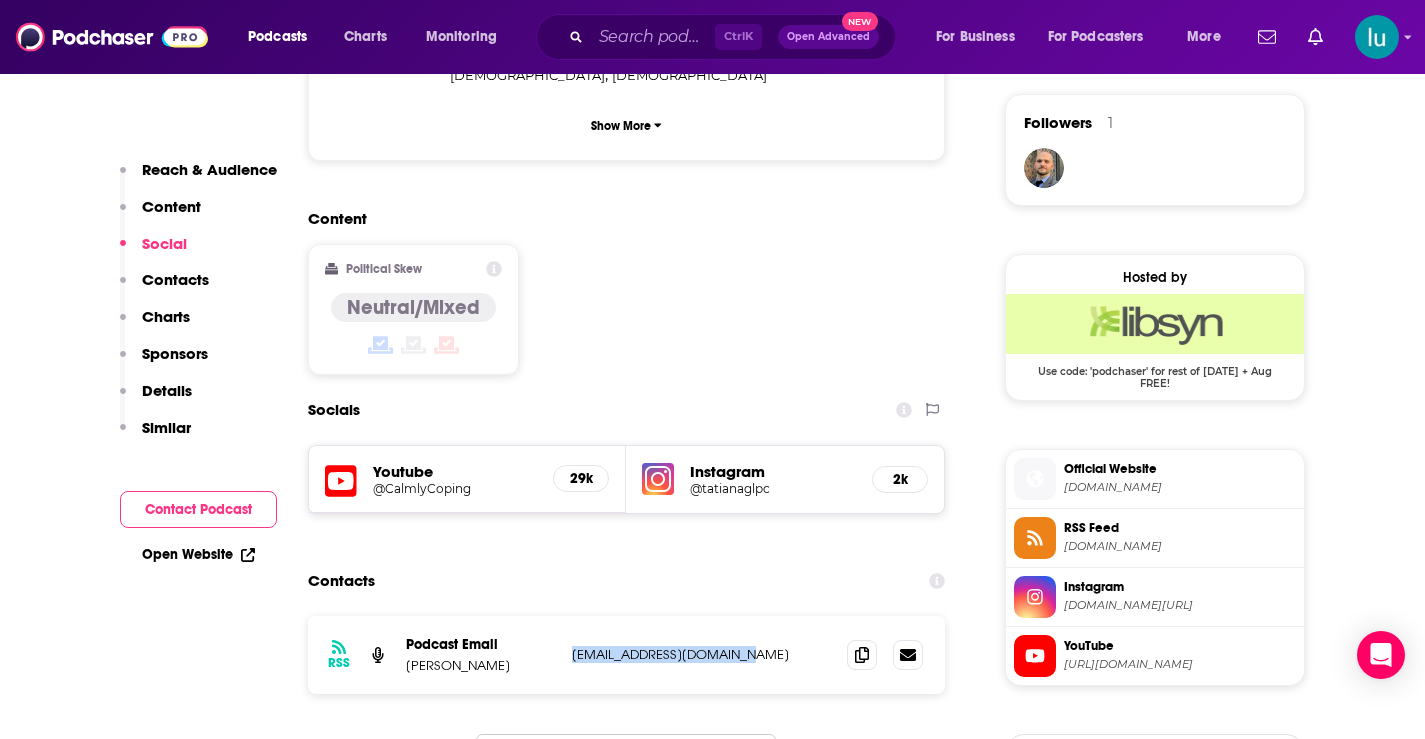 drag, startPoint x: 745, startPoint y: 578, endPoint x: 565, endPoint y: 575, distance: 180.025 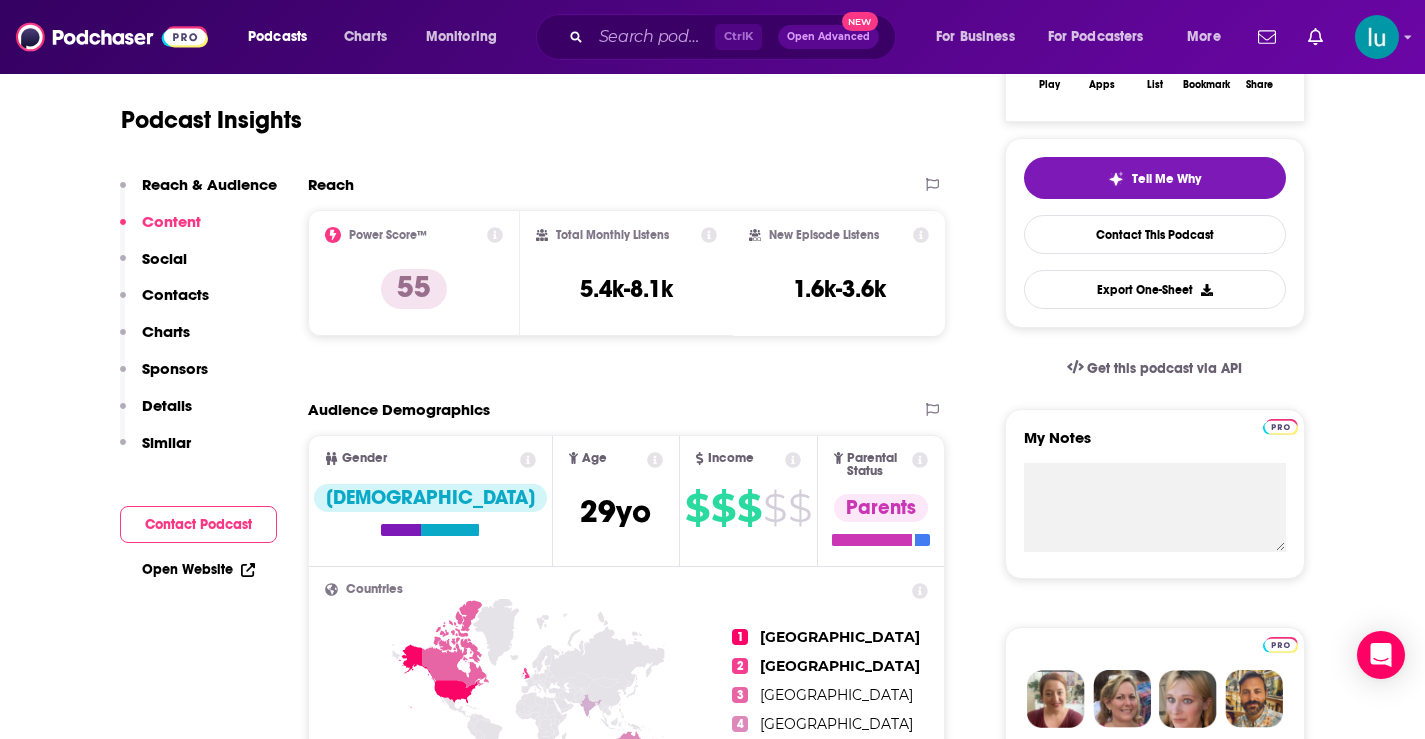 scroll, scrollTop: 0, scrollLeft: 0, axis: both 